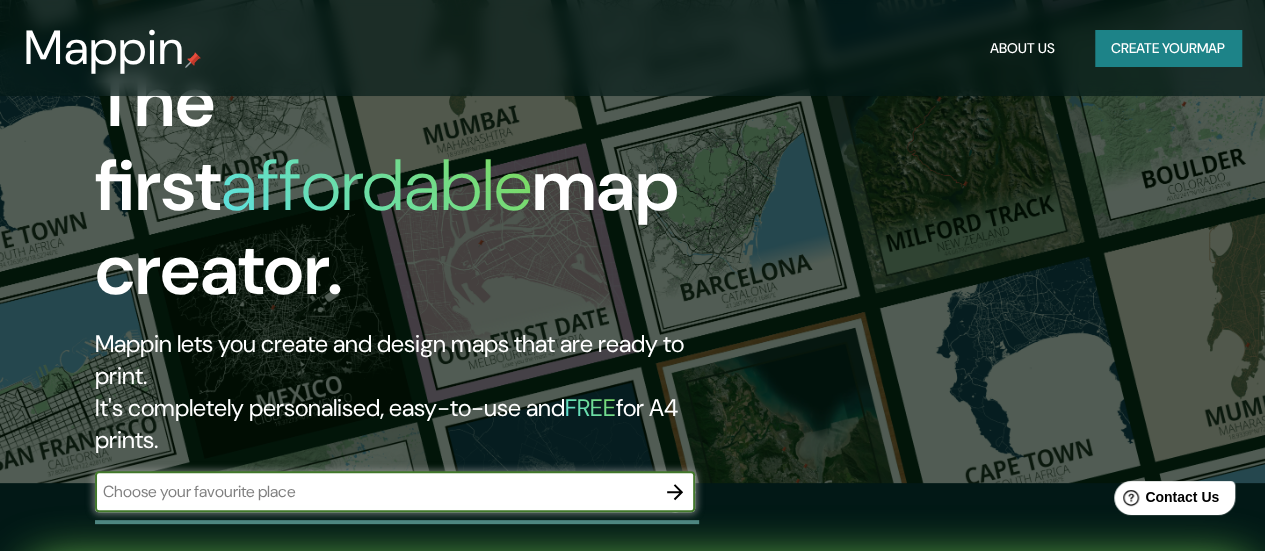 scroll, scrollTop: 100, scrollLeft: 0, axis: vertical 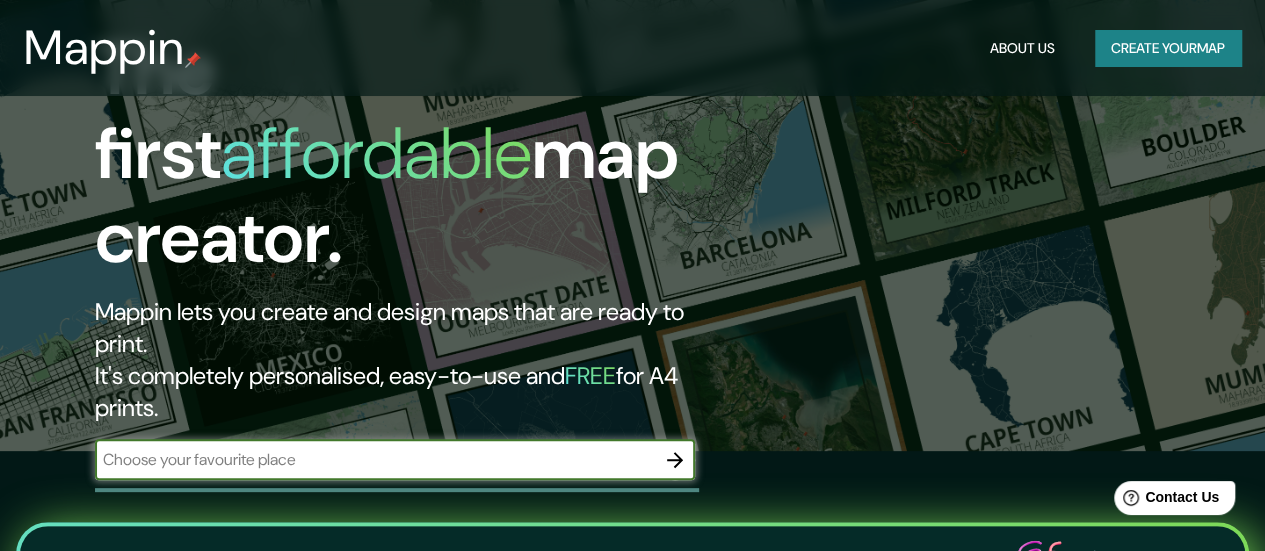 click at bounding box center [375, 459] 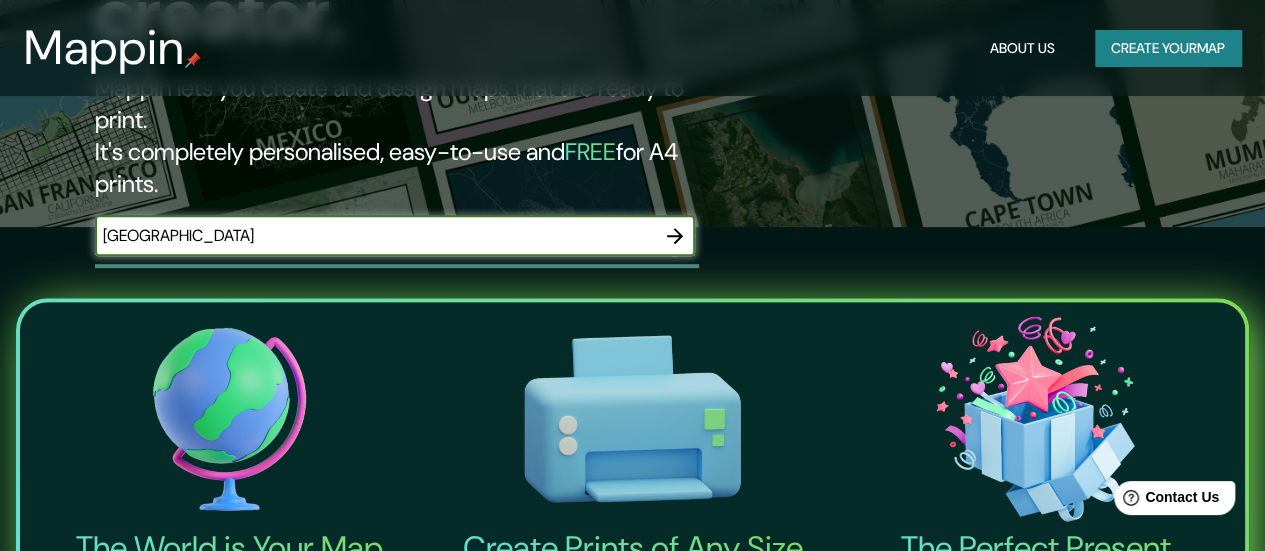 scroll, scrollTop: 200, scrollLeft: 0, axis: vertical 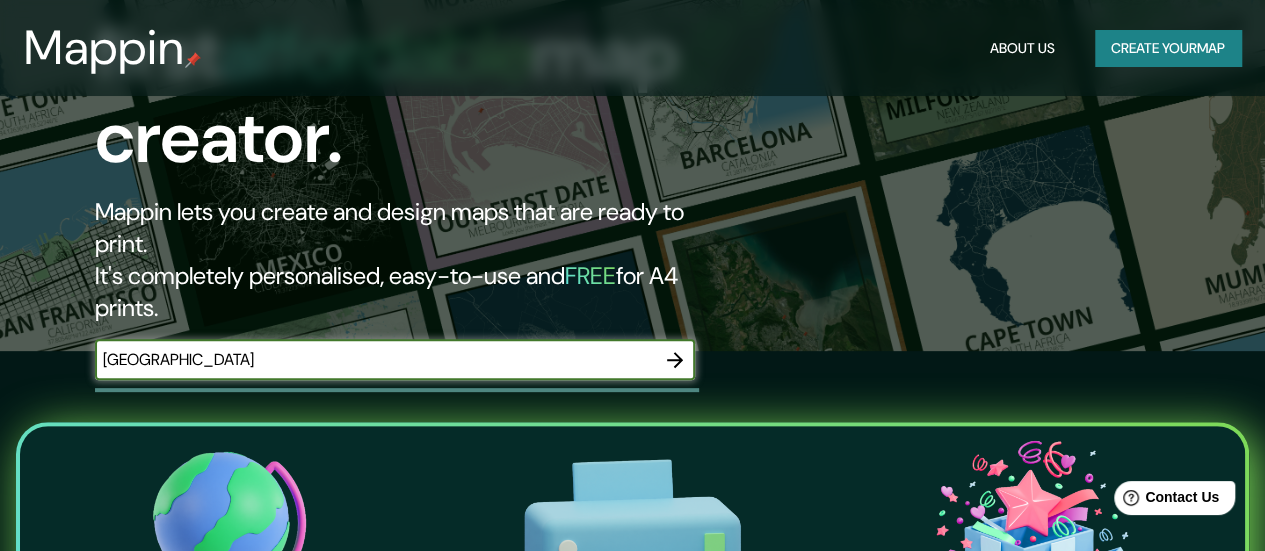 type on "costanera center" 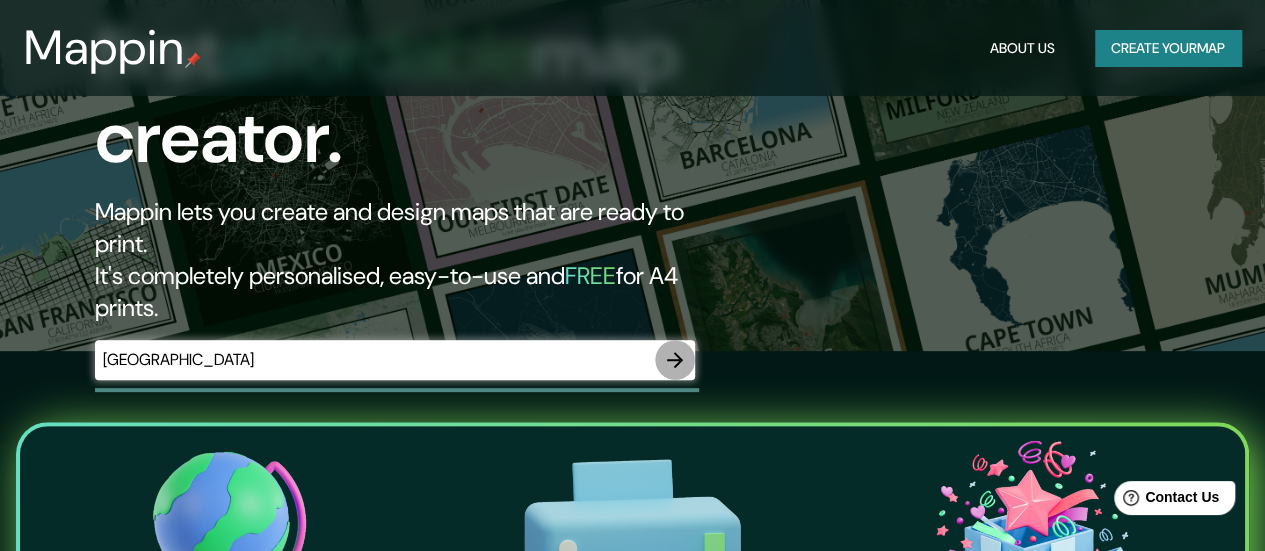 click 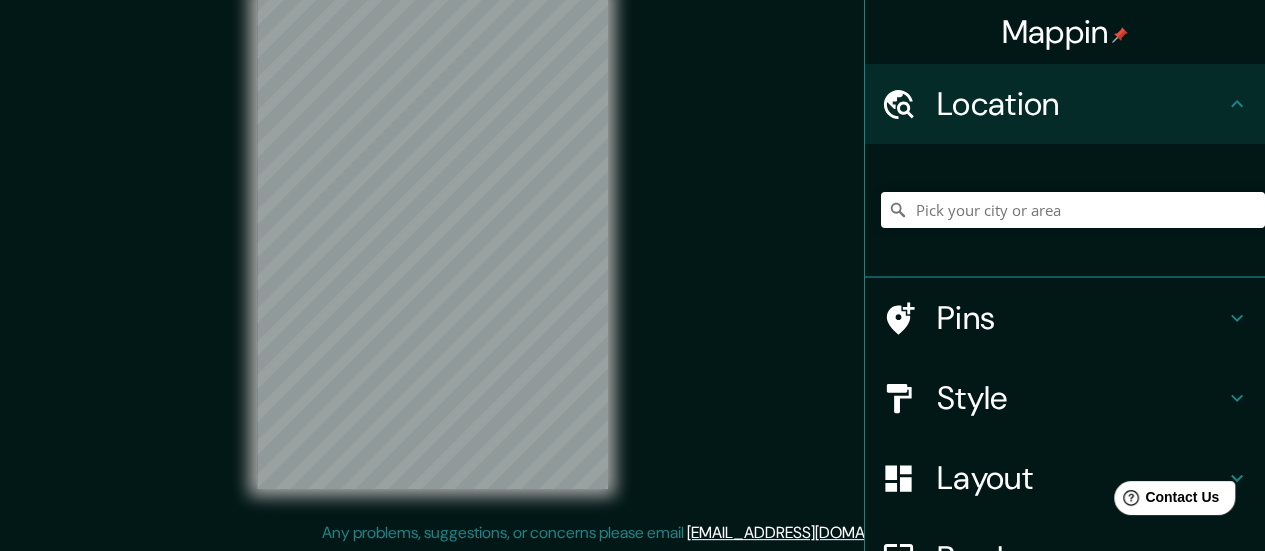 scroll, scrollTop: 0, scrollLeft: 0, axis: both 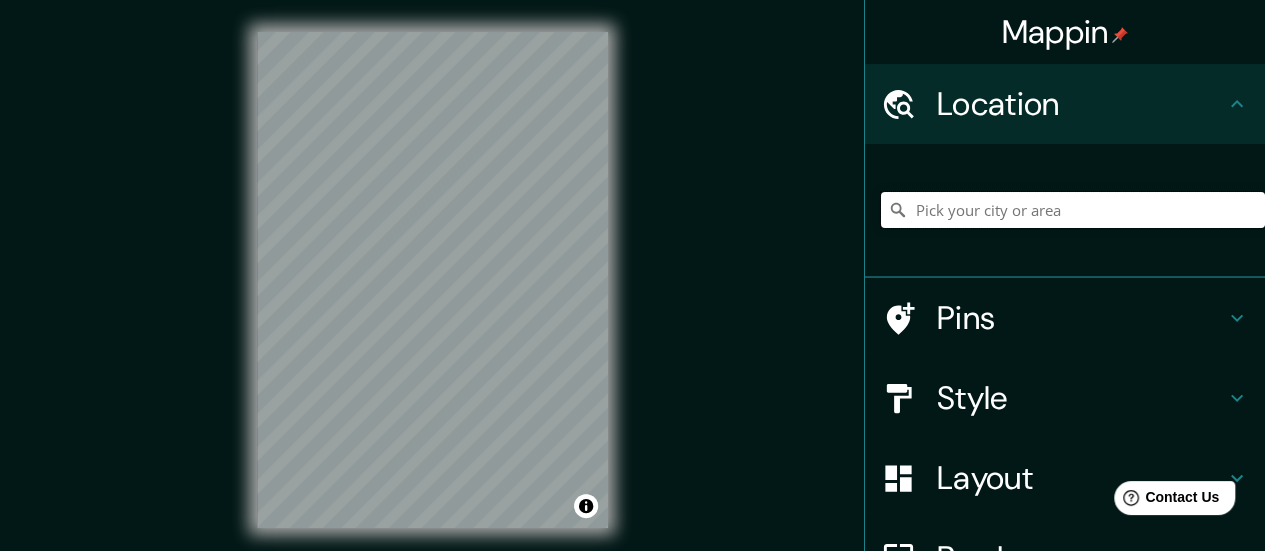 click at bounding box center (1073, 210) 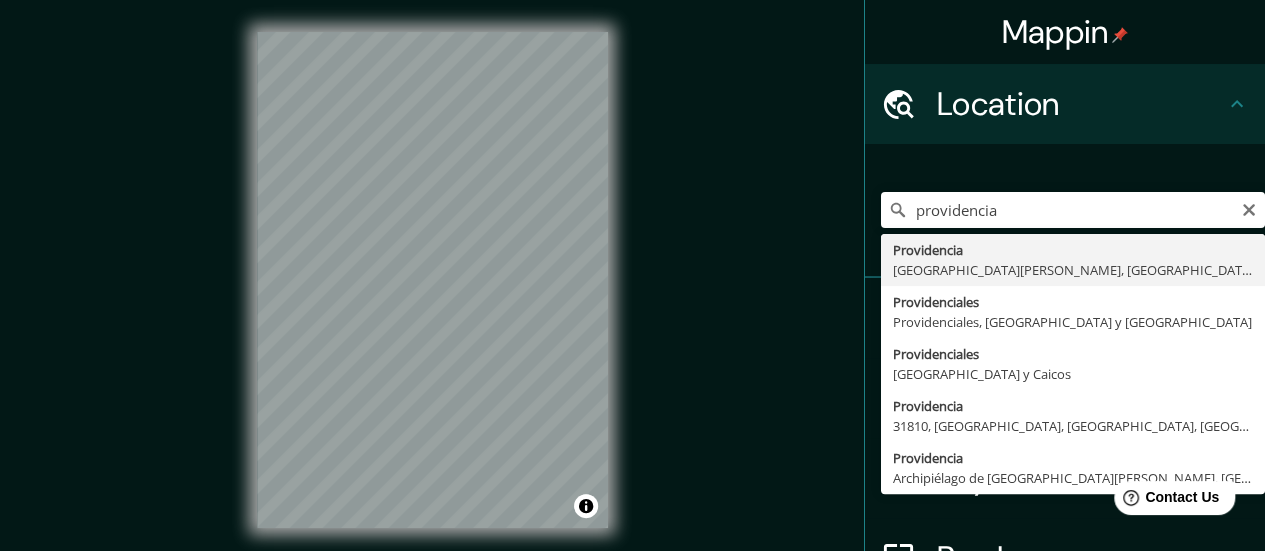 type on "Providencia, Región Metropolitana de Santiago, Chile" 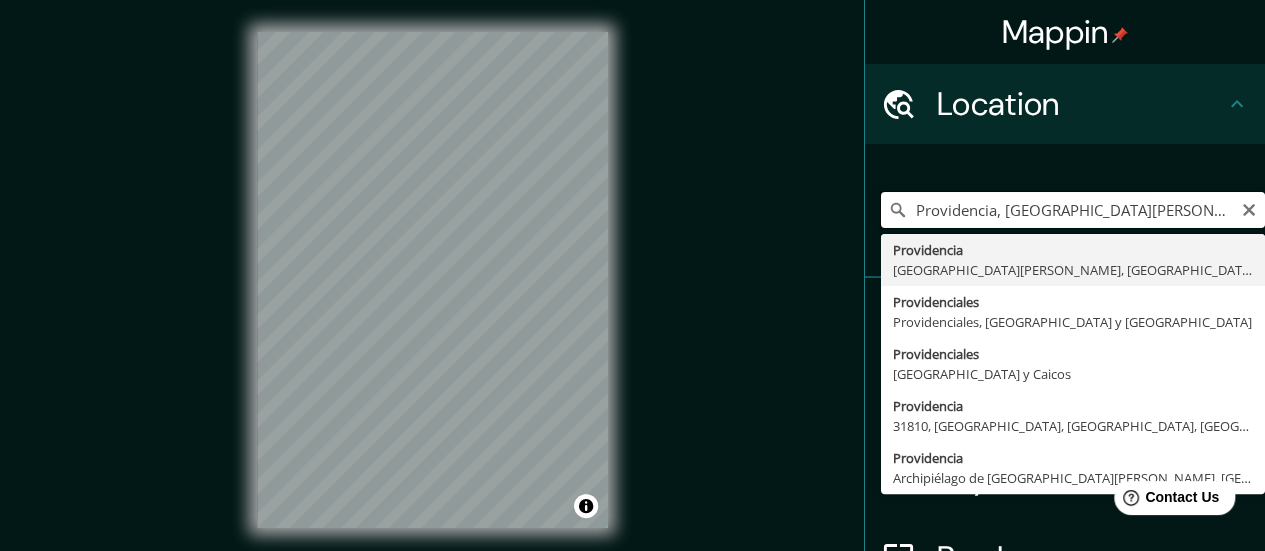 scroll, scrollTop: 0, scrollLeft: 0, axis: both 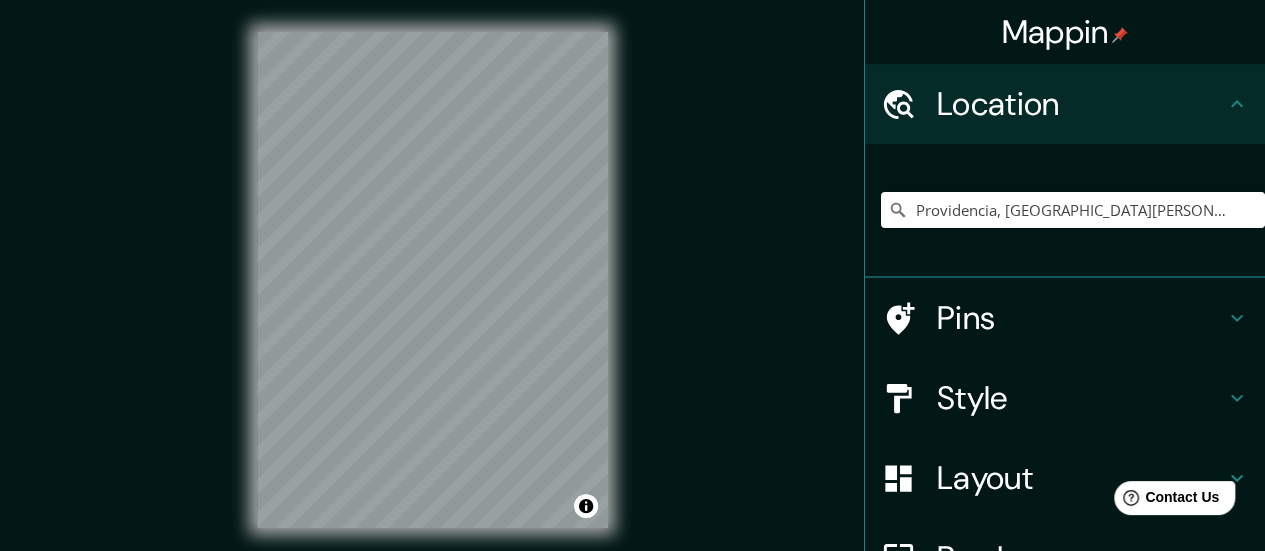 click on "Style" at bounding box center [1065, 398] 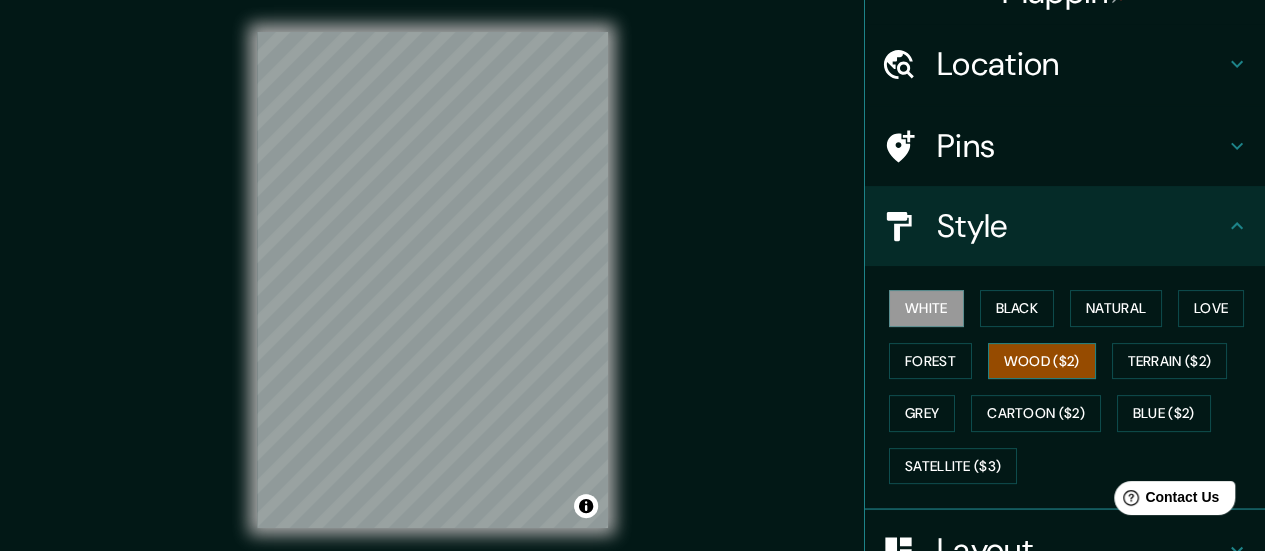scroll, scrollTop: 100, scrollLeft: 0, axis: vertical 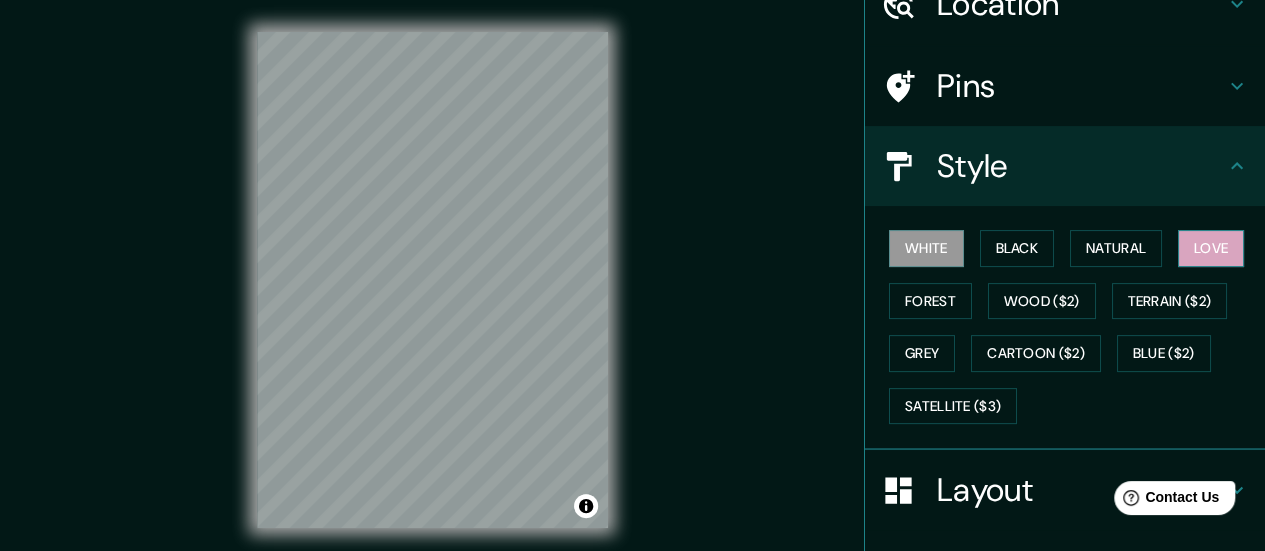 click on "Love" at bounding box center [1211, 248] 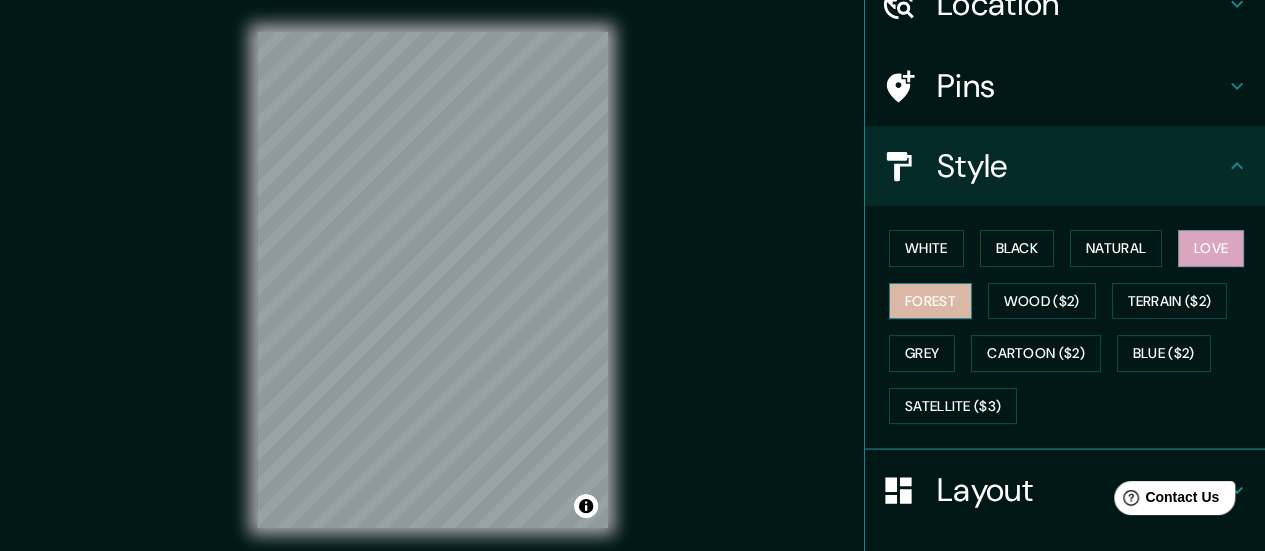 click on "Forest" at bounding box center [930, 301] 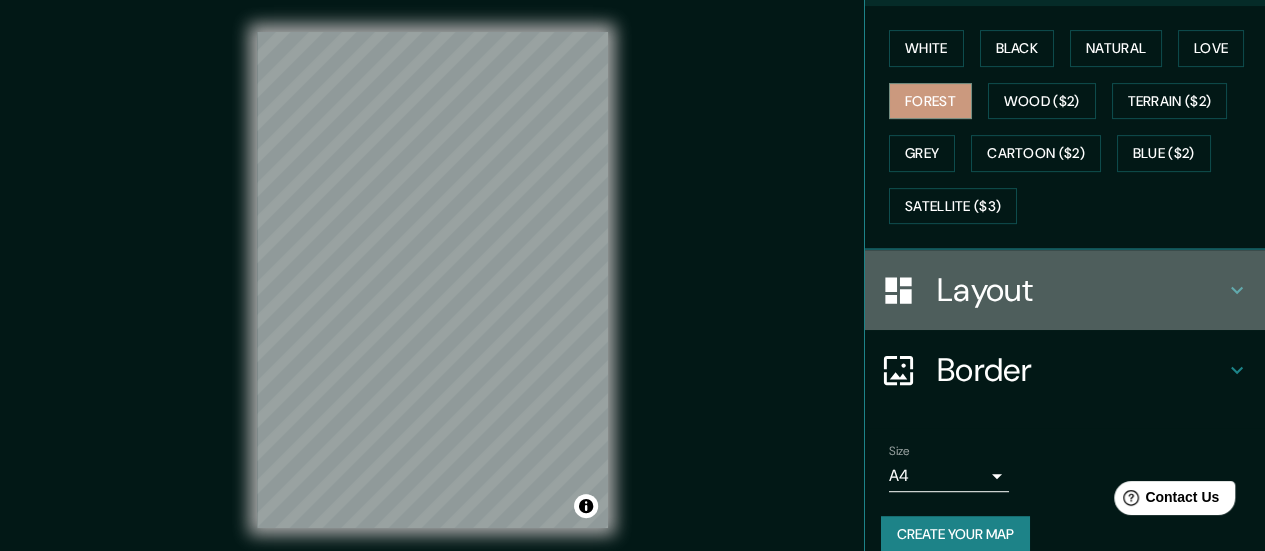 click on "Layout" at bounding box center [1081, 290] 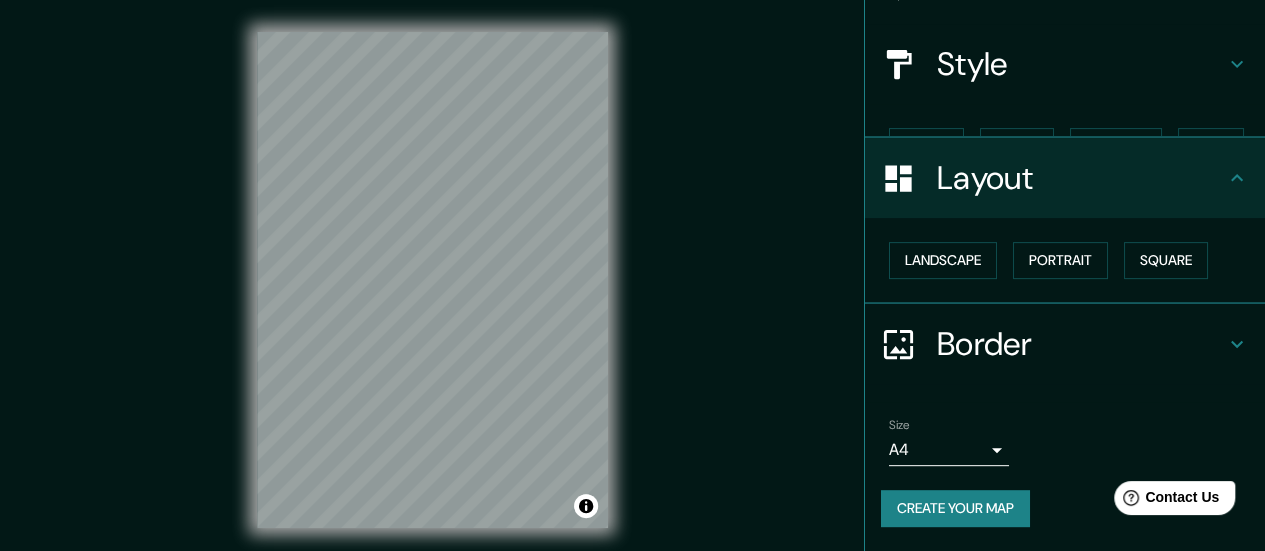 scroll, scrollTop: 166, scrollLeft: 0, axis: vertical 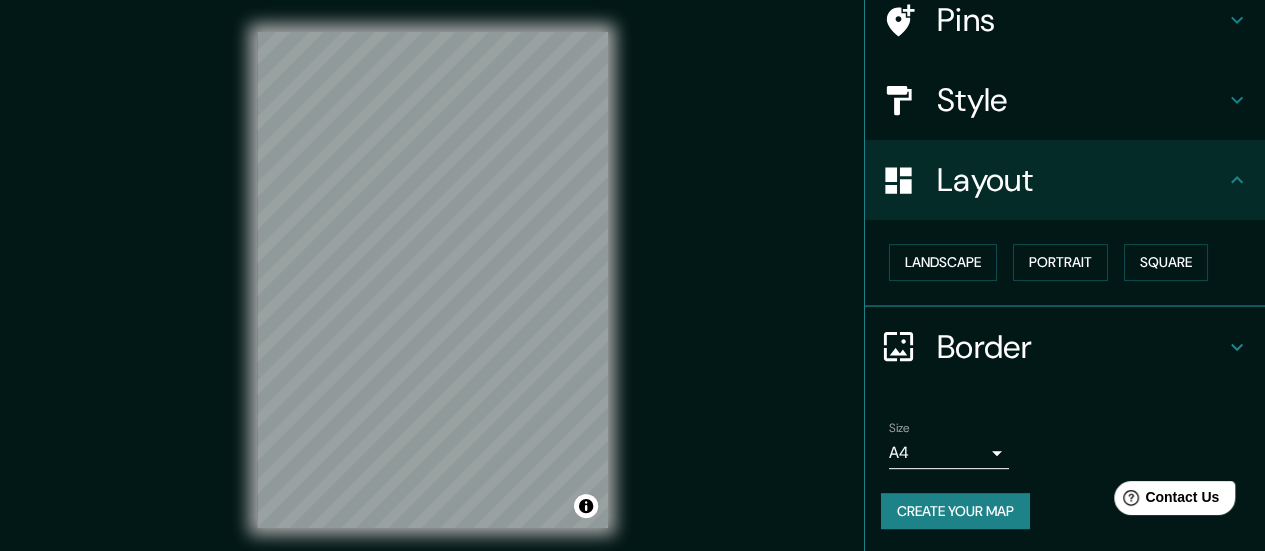 click on "Landscape Portrait Square" at bounding box center [1073, 262] 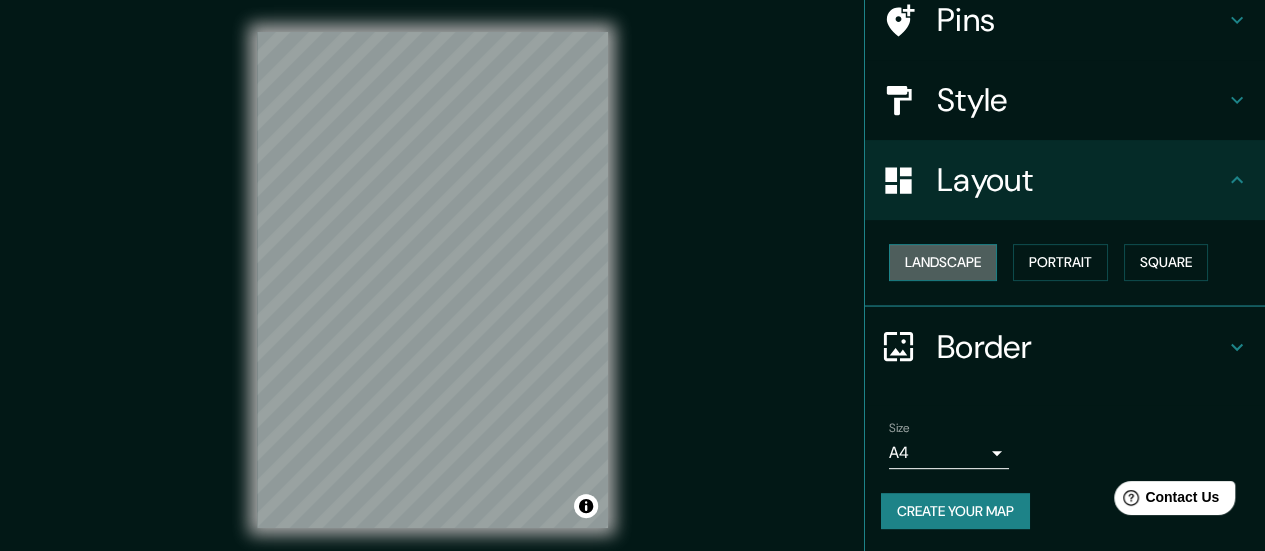 click on "Landscape" at bounding box center [943, 262] 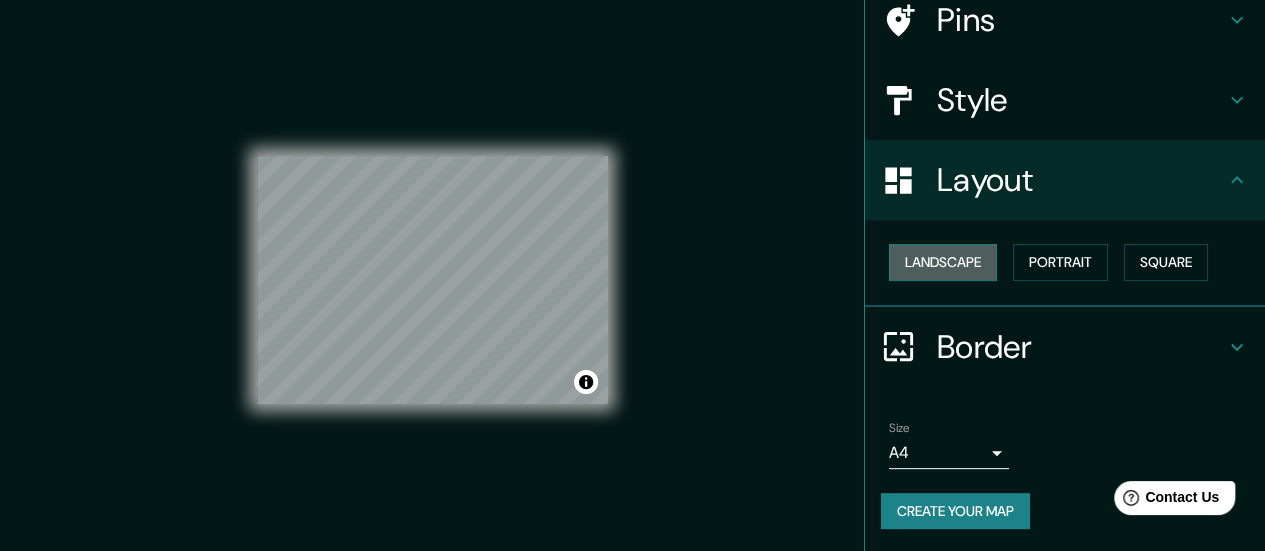 click on "Landscape" at bounding box center (943, 262) 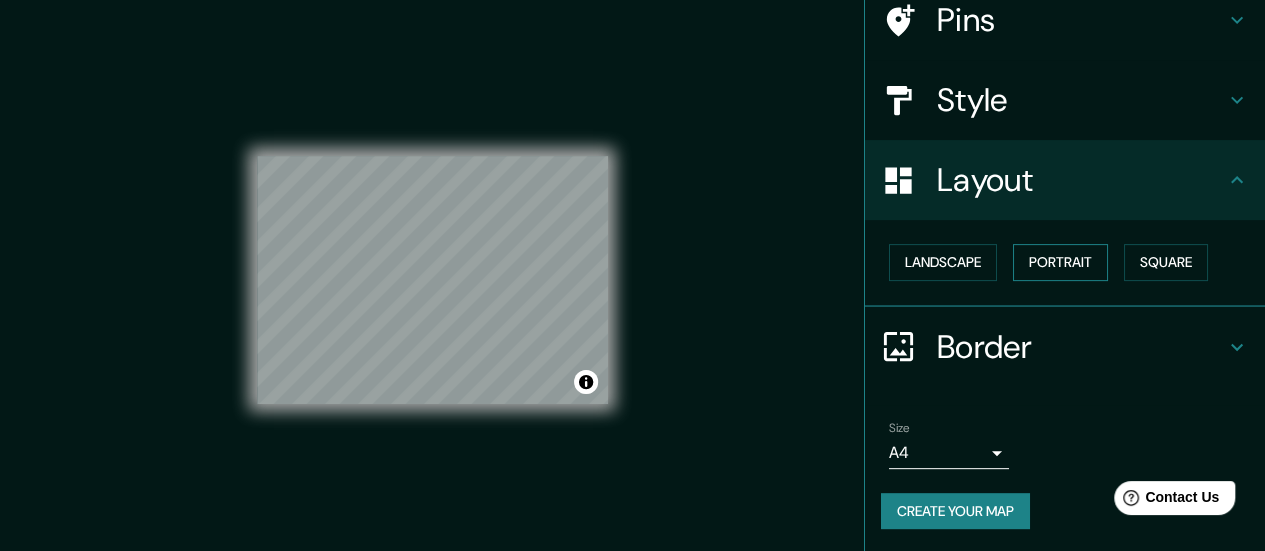 click on "Portrait" at bounding box center [1060, 262] 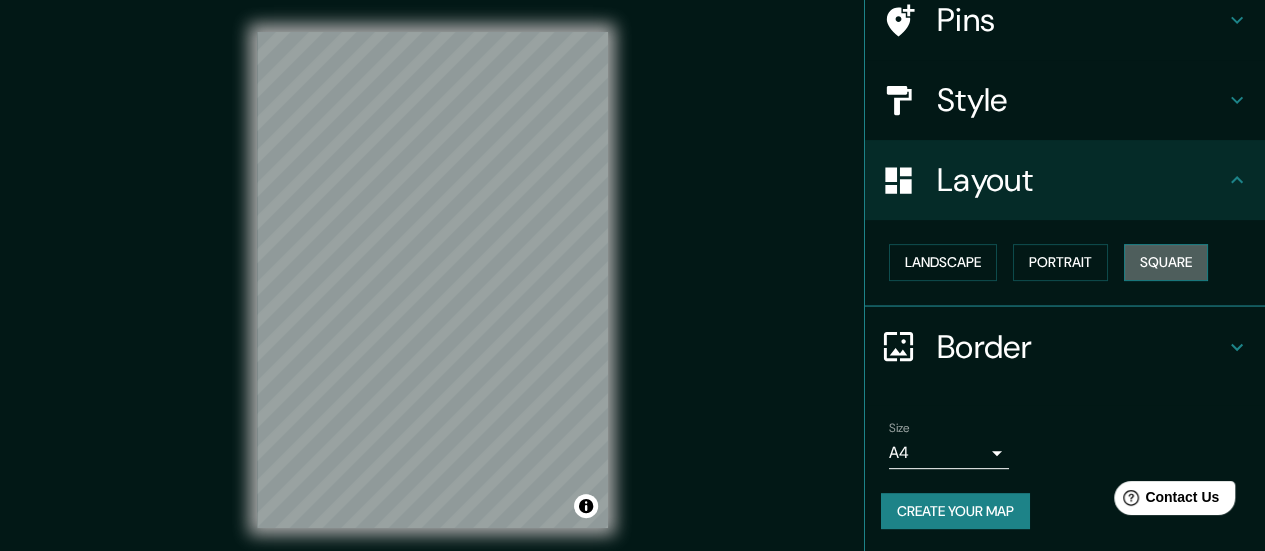 click on "Square" at bounding box center (1166, 262) 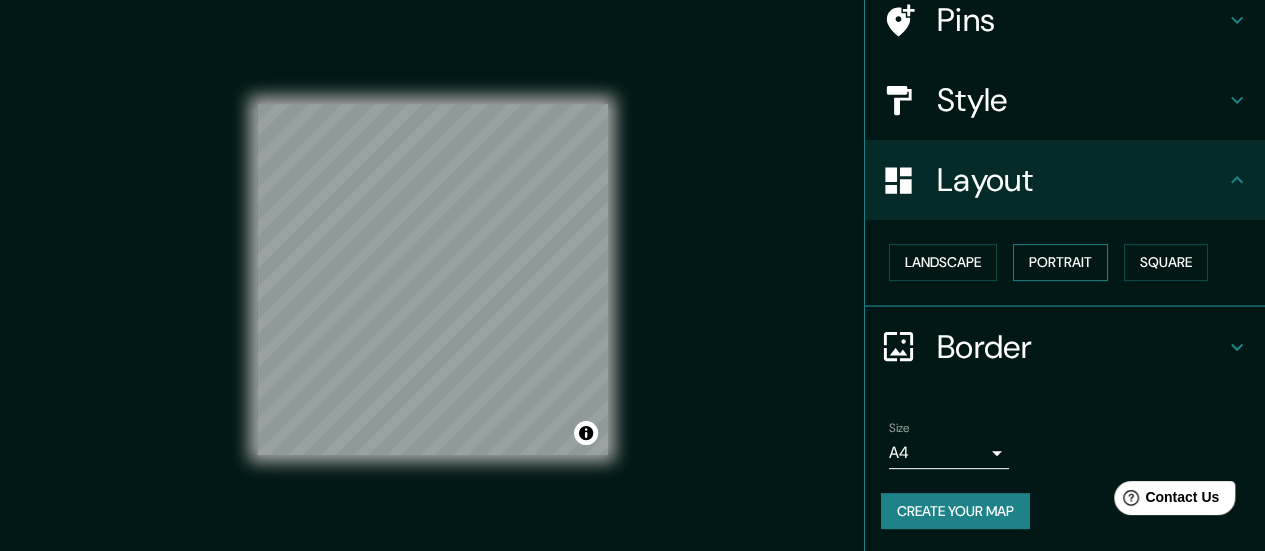 click on "Portrait" at bounding box center [1060, 262] 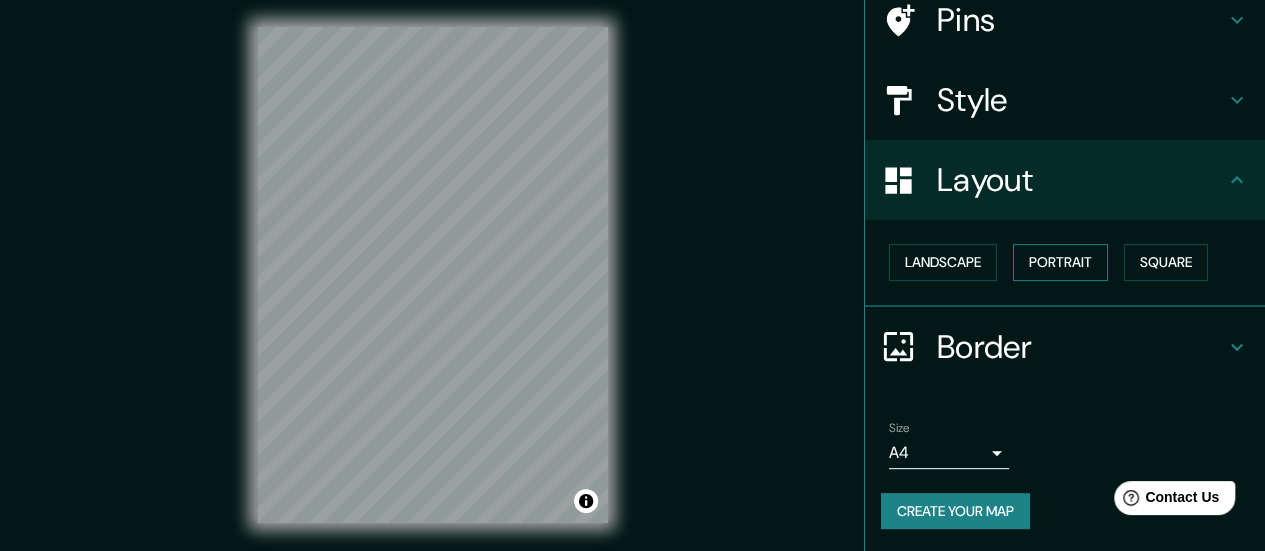 scroll, scrollTop: 40, scrollLeft: 0, axis: vertical 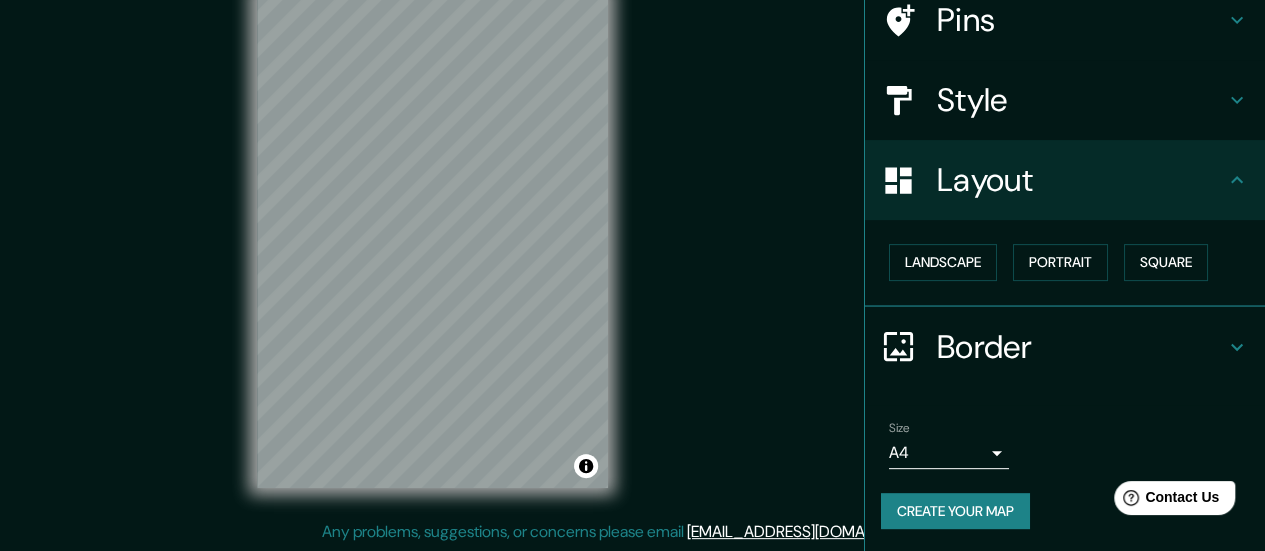 click on "Mappin Location Providencia, Región Metropolitana de Santiago, Chile Pins Style Layout Landscape Portrait Square Border Choose a border.  Hint : you can make layers of the frame opaque to create some cool effects. None Simple Transparent Fancy Size A4 single Create your map © Mapbox   © OpenStreetMap   Improve this map Any problems, suggestions, or concerns please email    help@mappin.pro . . ." at bounding box center [632, 235] 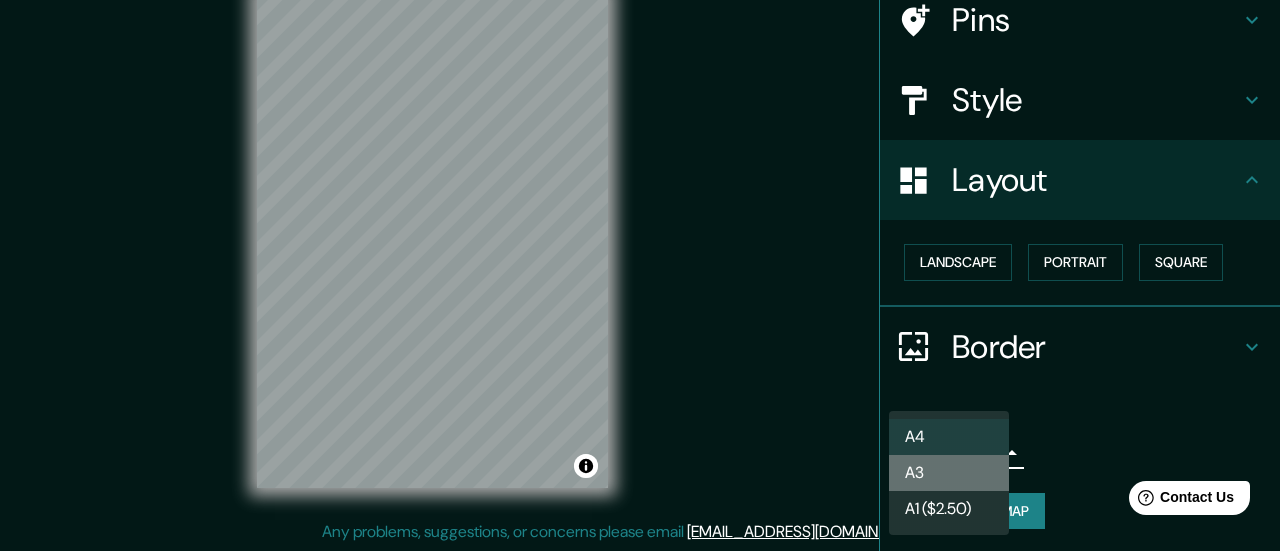 click on "A3" at bounding box center (949, 473) 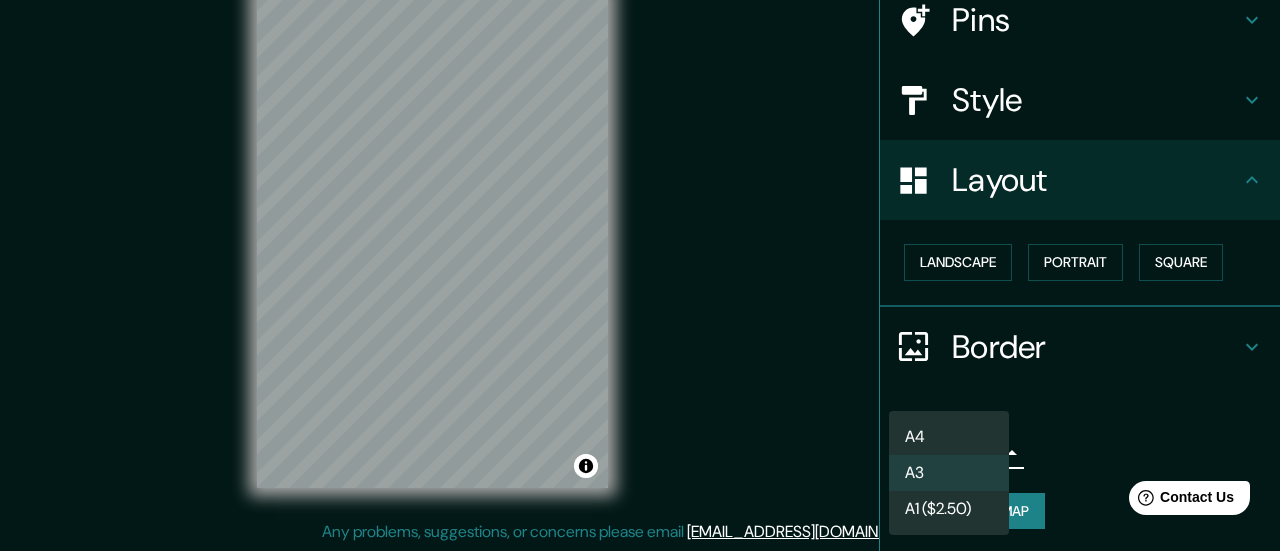 click on "Mappin Location Providencia, Región Metropolitana de Santiago, Chile Pins Style Layout Landscape Portrait Square Border Choose a border.  Hint : you can make layers of the frame opaque to create some cool effects. None Simple Transparent Fancy Size A3 a4 Create your map © Mapbox   © OpenStreetMap   Improve this map Any problems, suggestions, or concerns please email    help@mappin.pro . . . A4 A3 A1 ($2.50)" at bounding box center [640, 235] 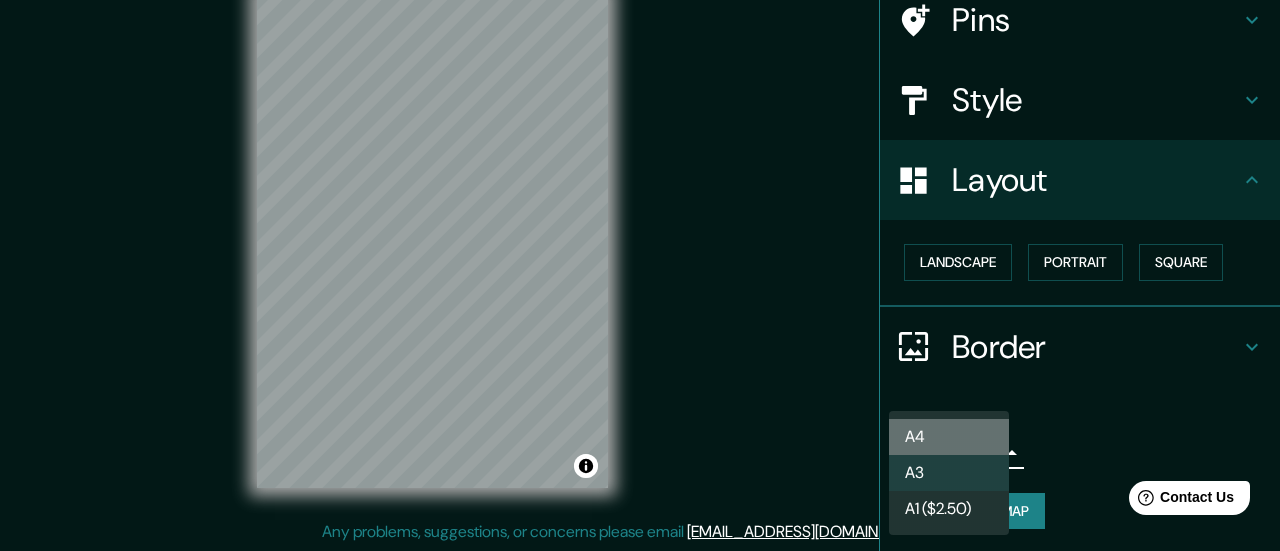 click on "A4" at bounding box center (949, 437) 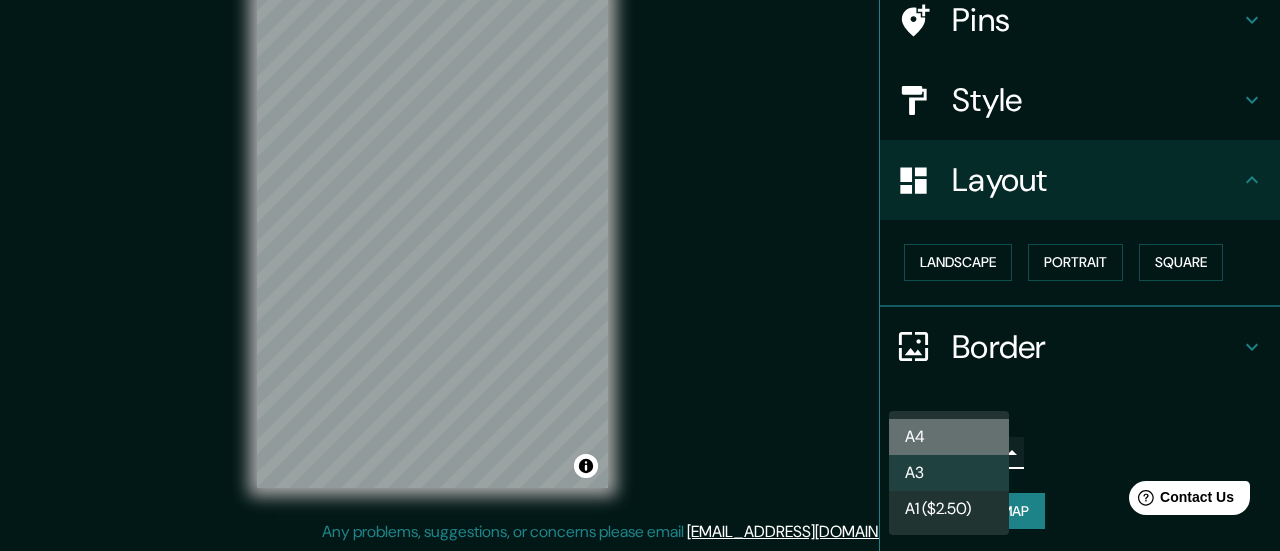 type on "single" 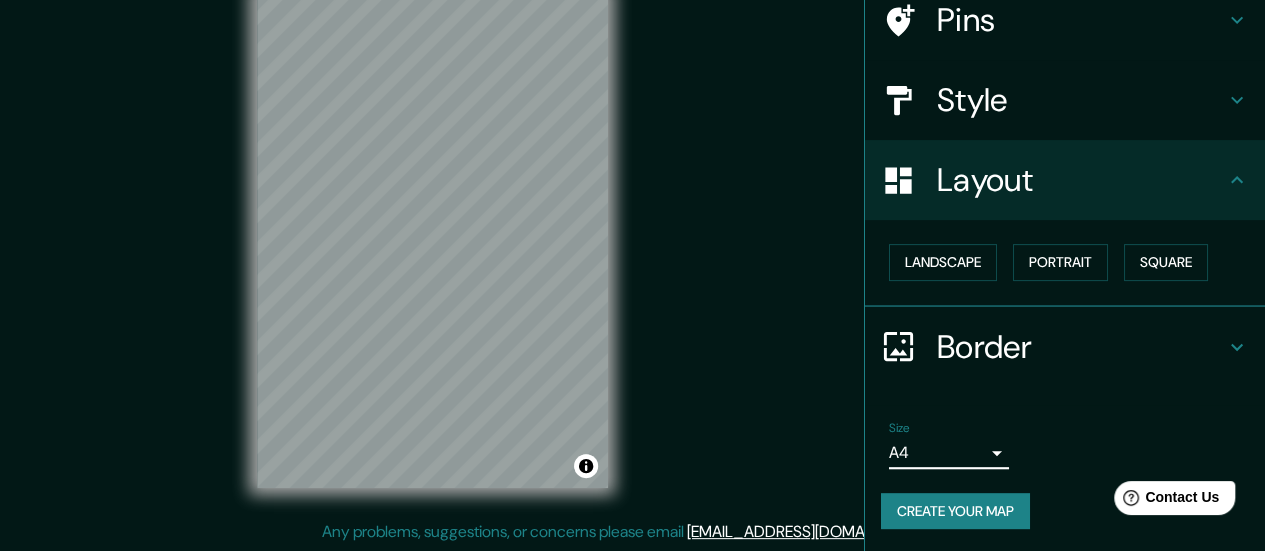 click on "Border" at bounding box center [1081, 347] 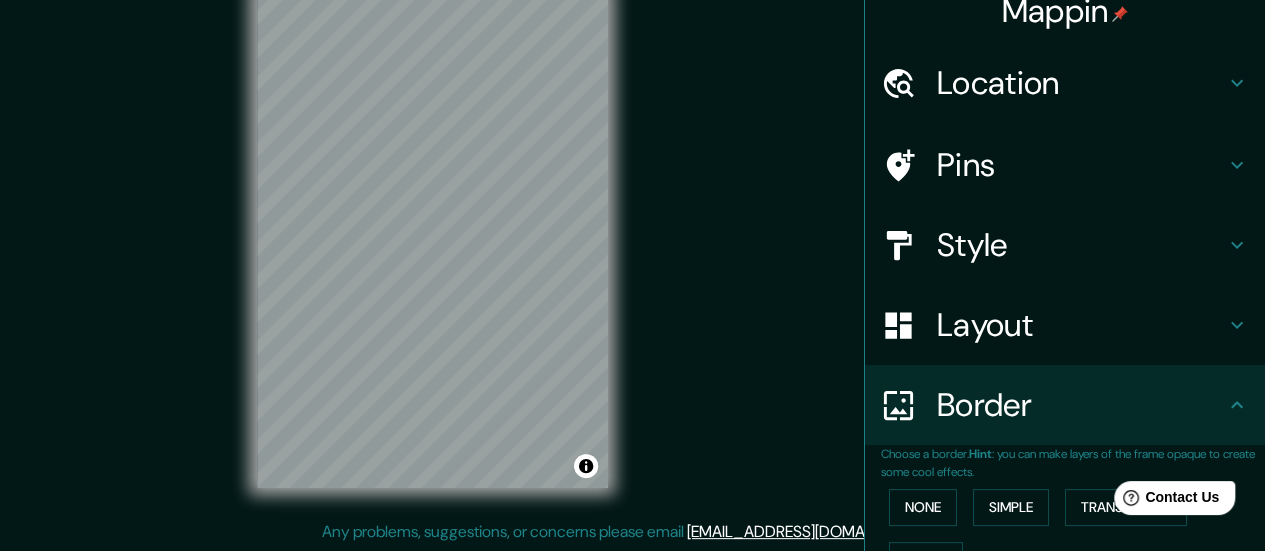 scroll, scrollTop: 20, scrollLeft: 0, axis: vertical 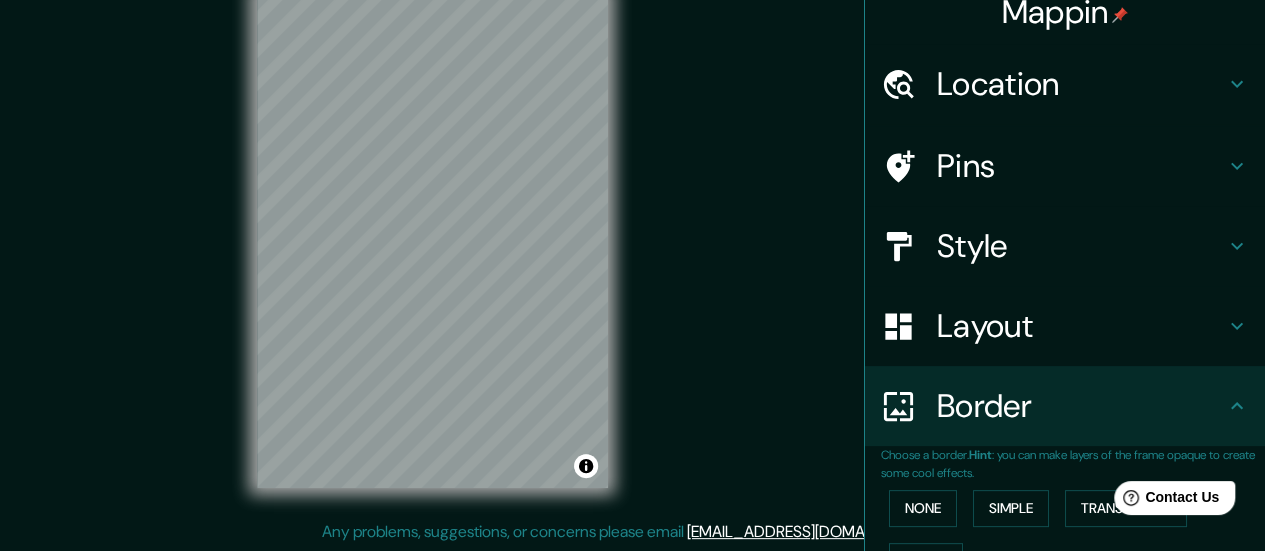click on "Layout" at bounding box center [1081, 326] 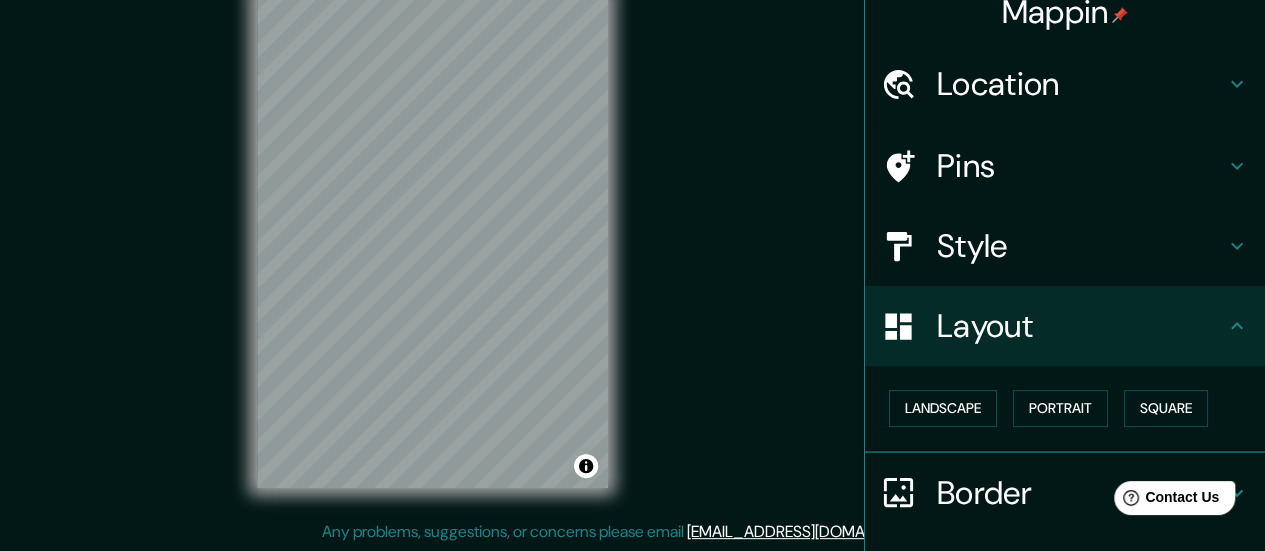 scroll, scrollTop: 120, scrollLeft: 0, axis: vertical 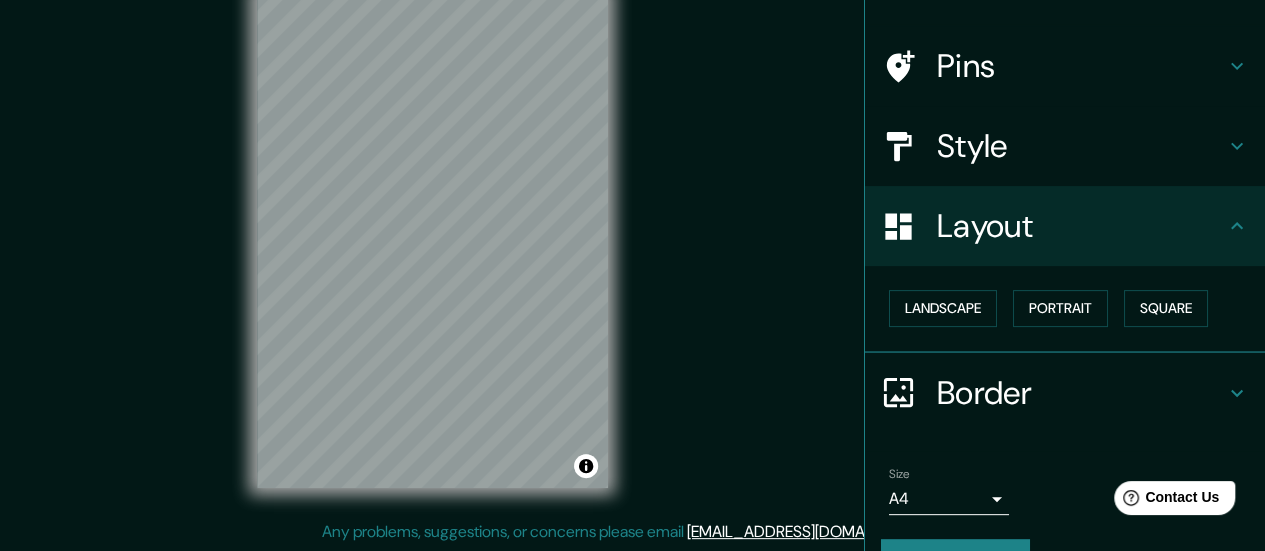 click on "Style" at bounding box center (1081, 146) 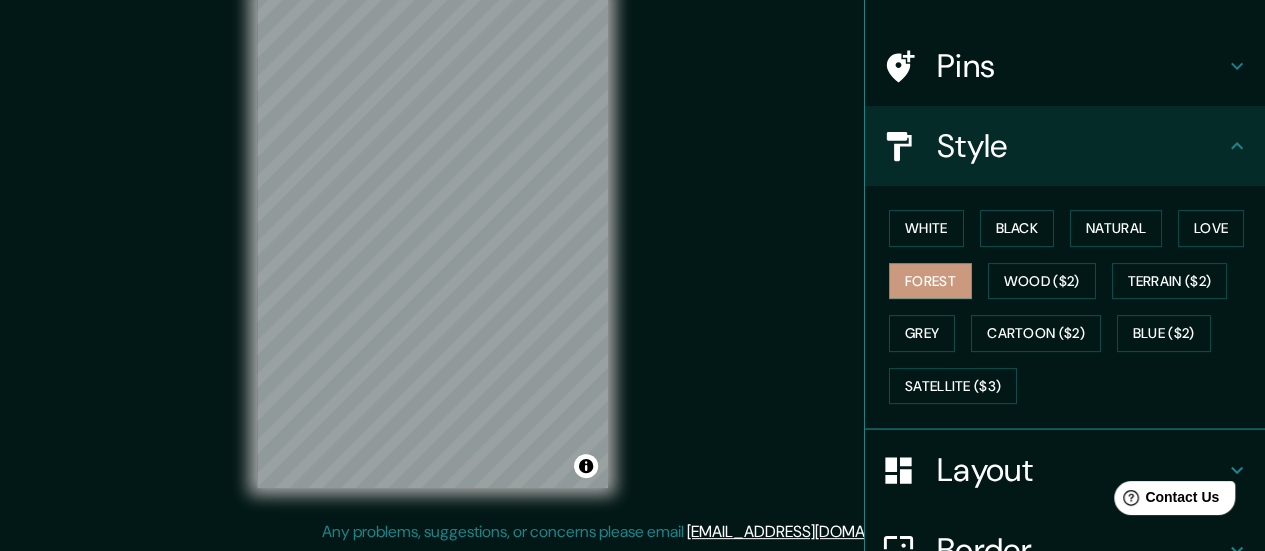 scroll, scrollTop: 20, scrollLeft: 0, axis: vertical 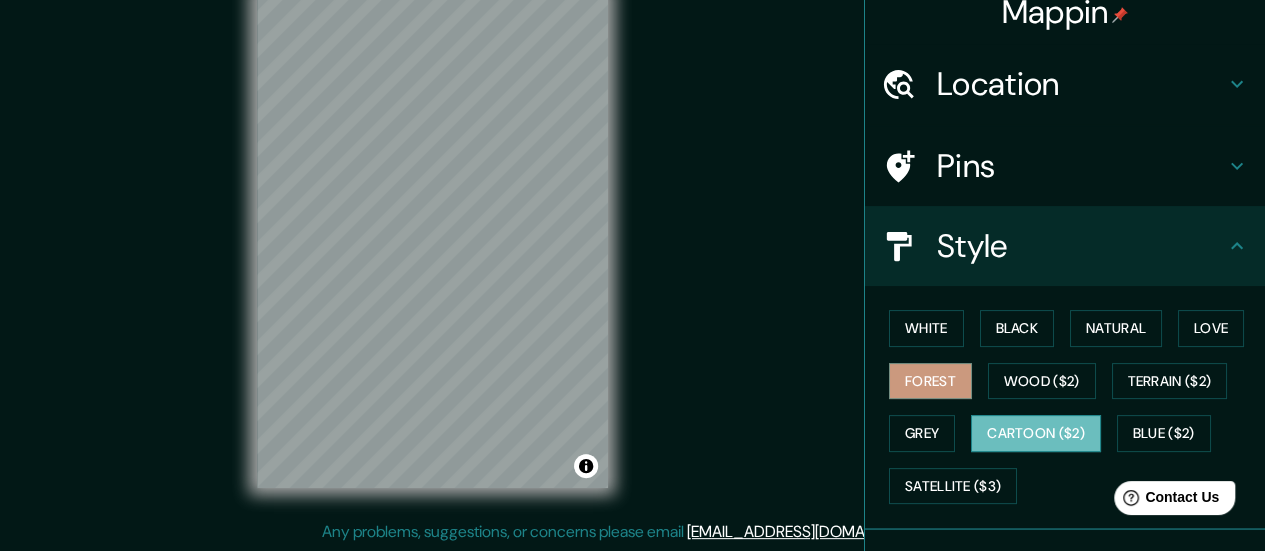click on "Cartoon ($2)" at bounding box center (1036, 433) 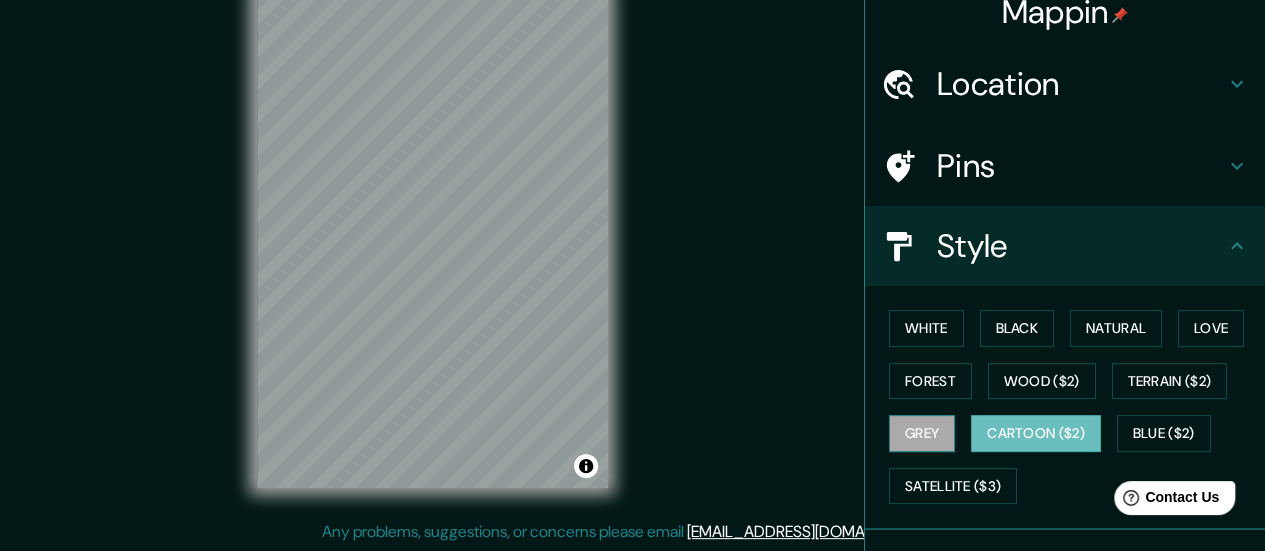 click on "Grey" at bounding box center (922, 433) 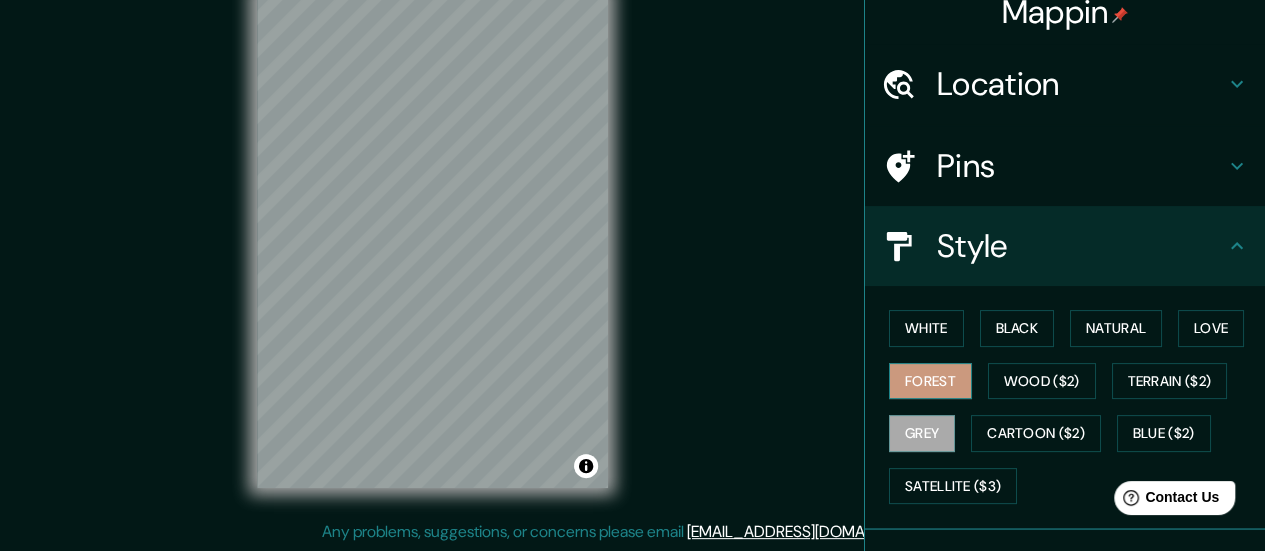 click on "Forest" at bounding box center (930, 381) 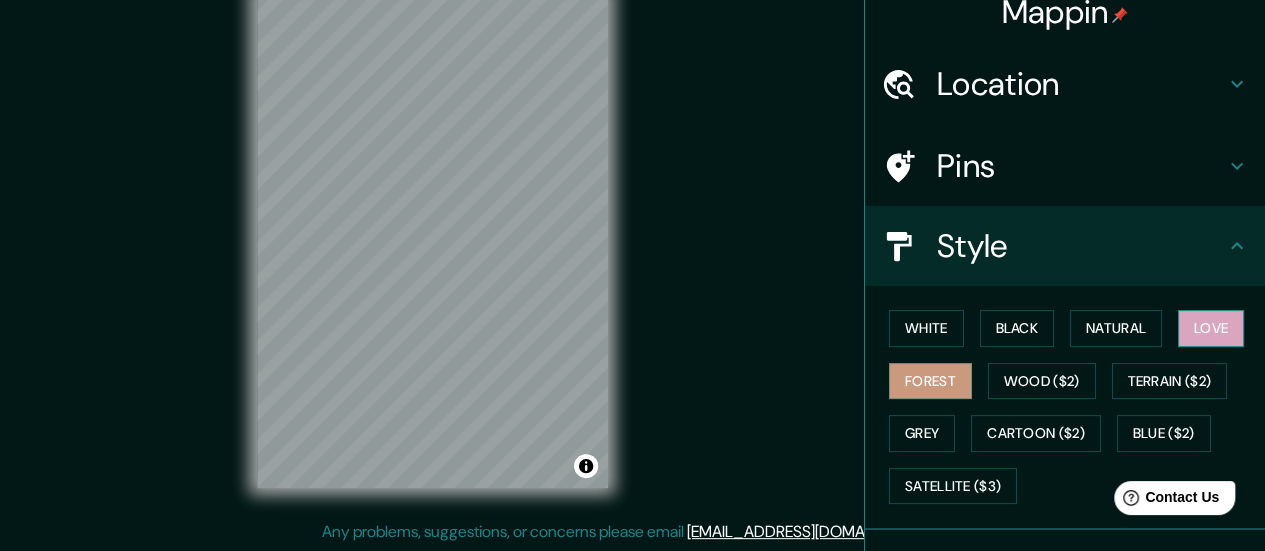 click on "Love" at bounding box center [1211, 328] 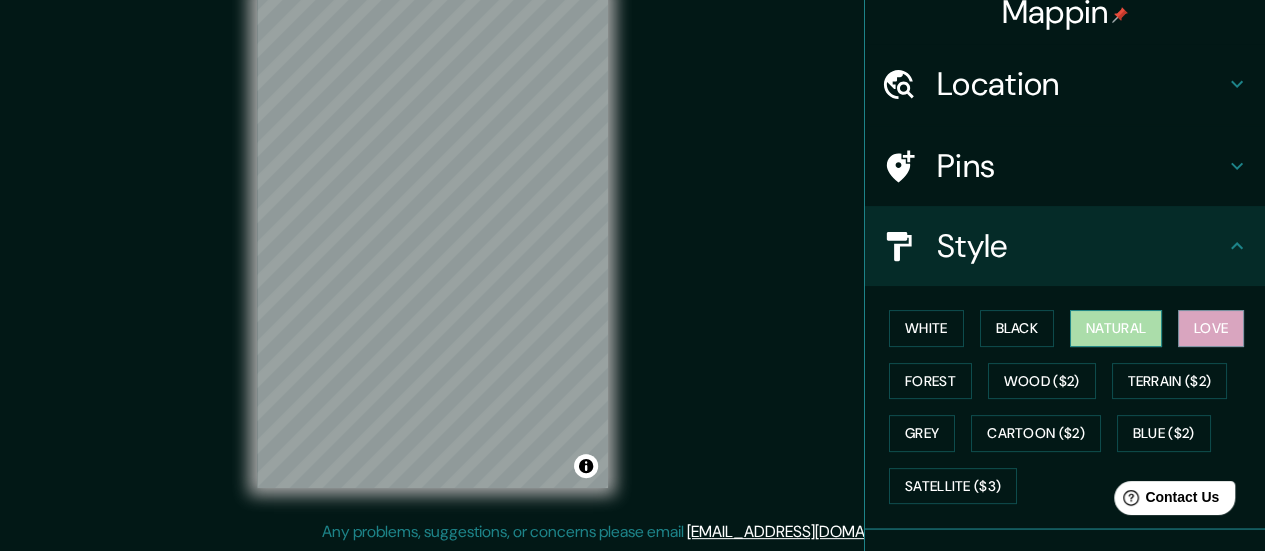 click on "Natural" at bounding box center (1116, 328) 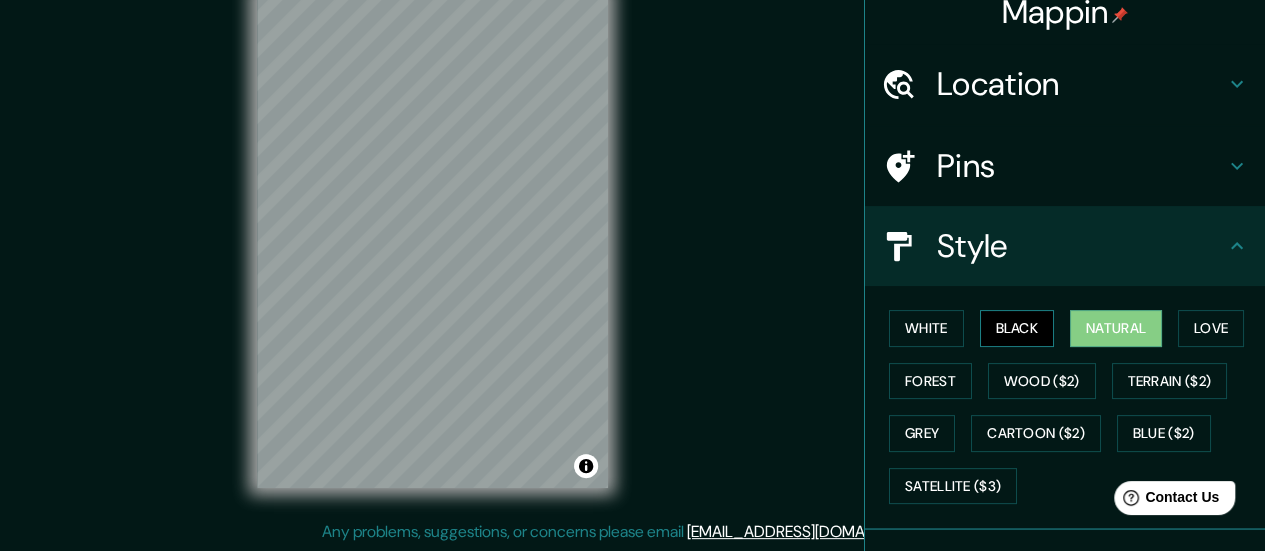 click on "Black" at bounding box center (1017, 328) 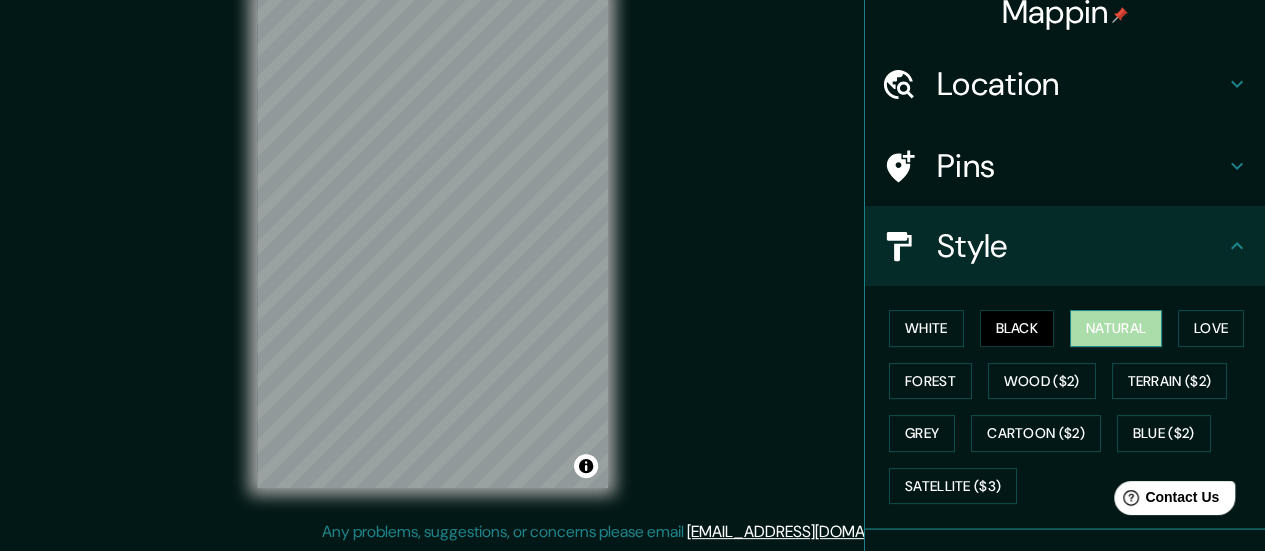 click on "Natural" at bounding box center (1116, 328) 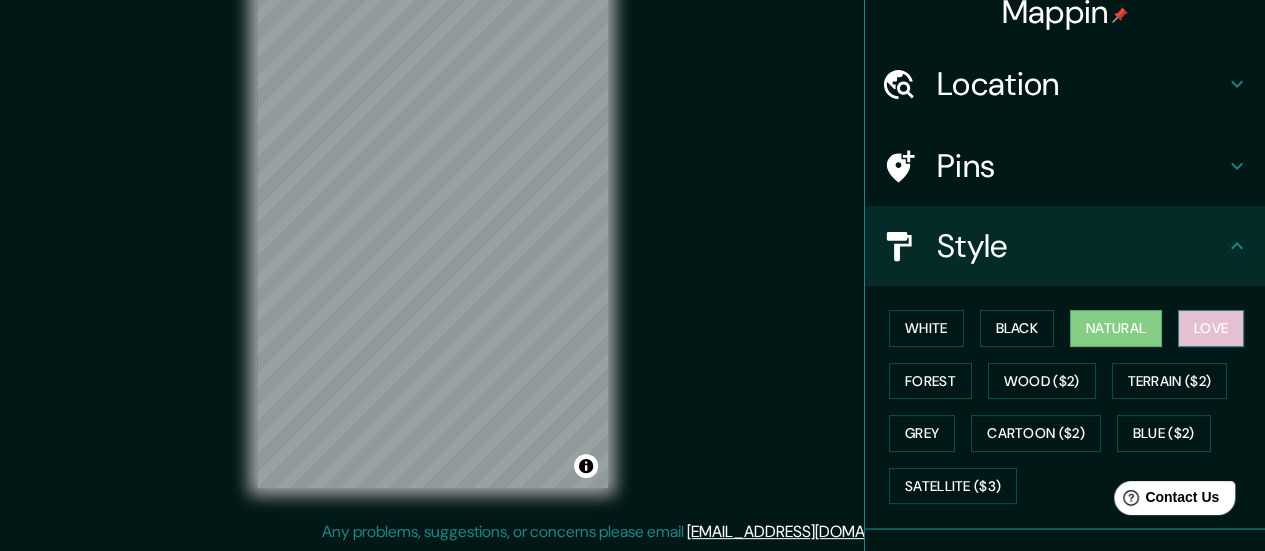click on "Love" at bounding box center (1211, 328) 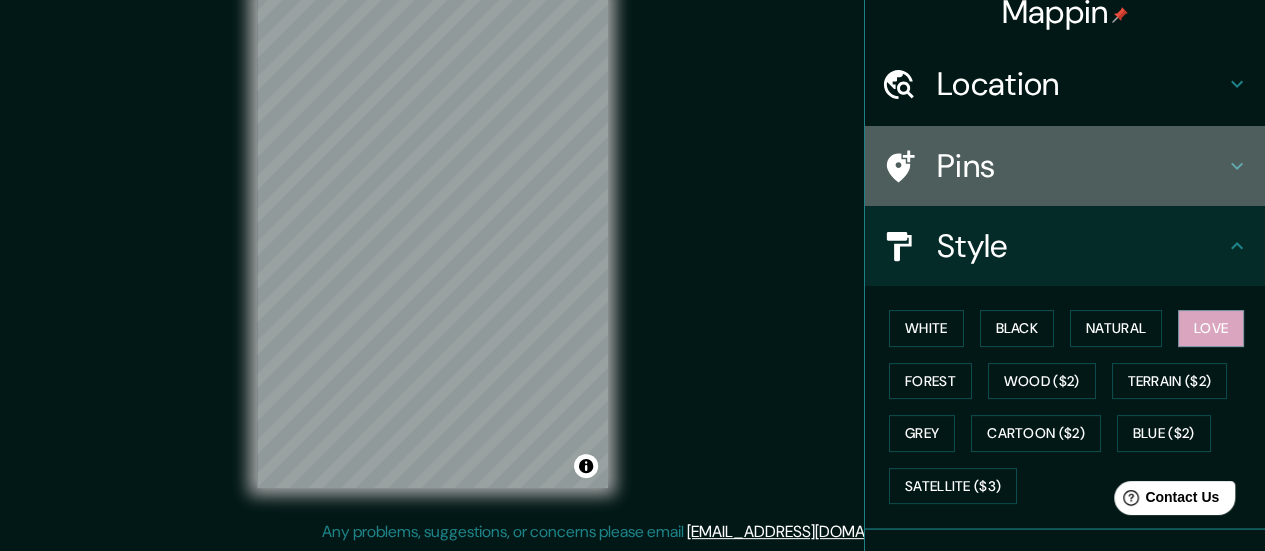 click on "Pins" at bounding box center (1065, 166) 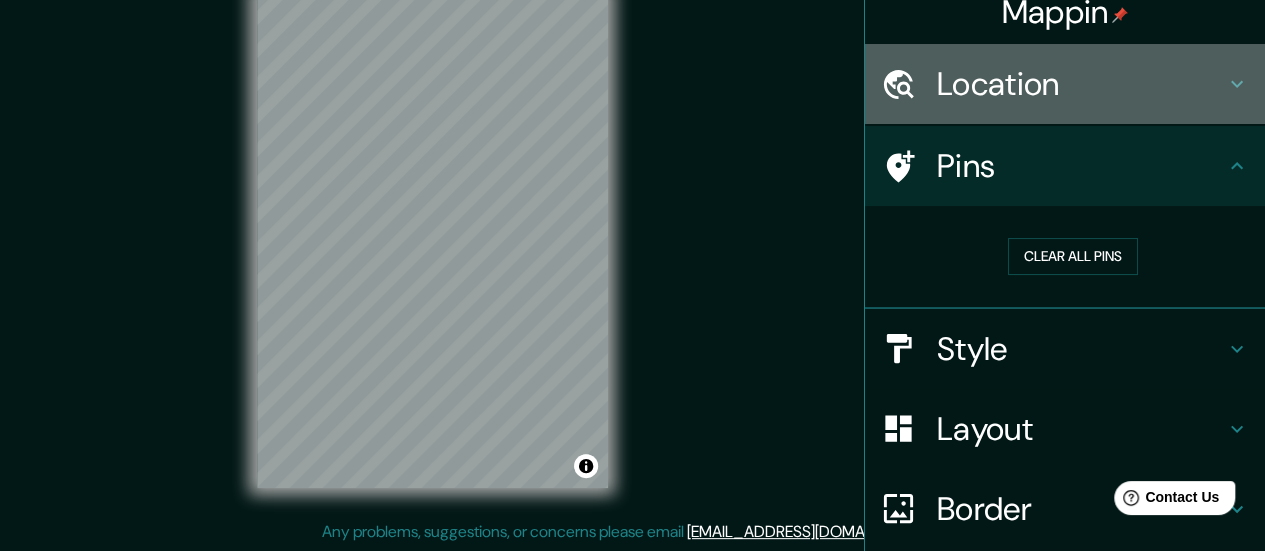 click on "Location" at bounding box center (1081, 84) 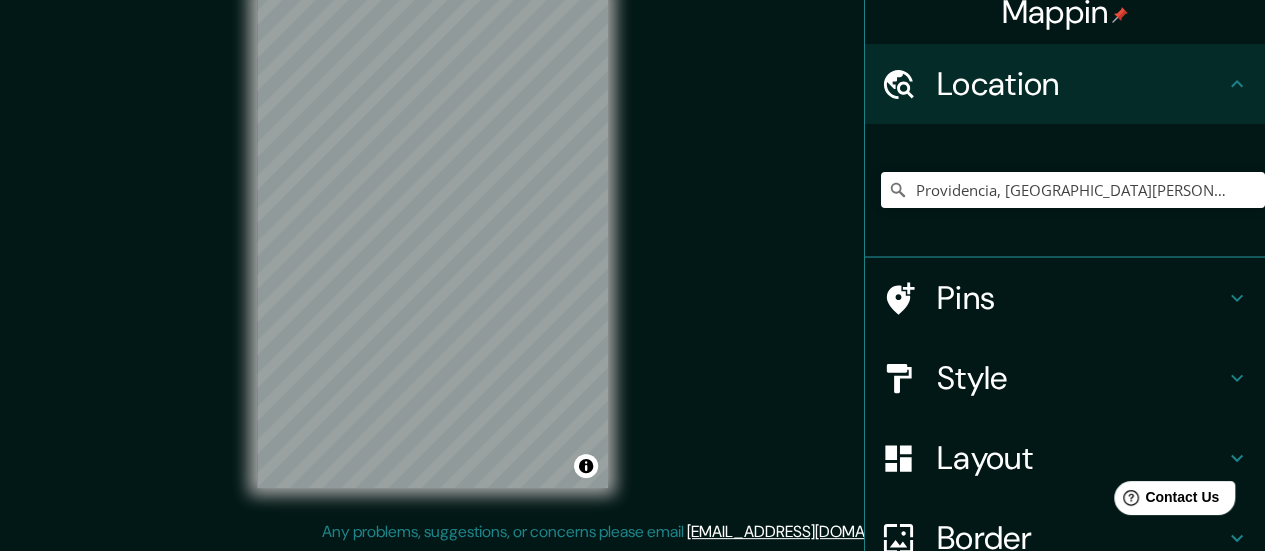 click on "Pins" at bounding box center [1081, 298] 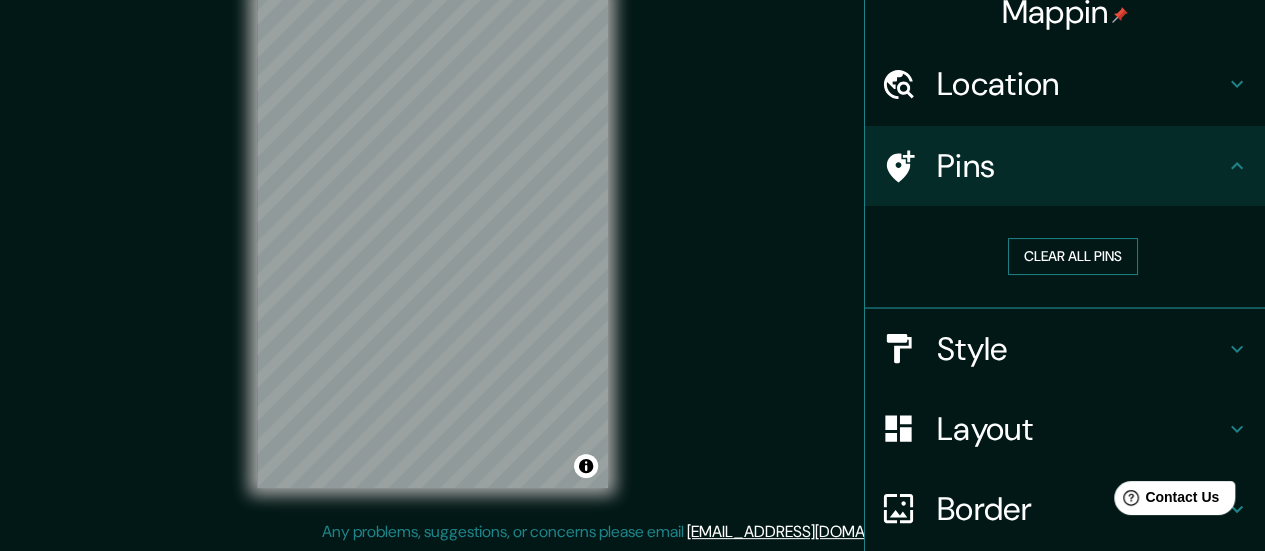 click on "Clear all pins" at bounding box center [1073, 256] 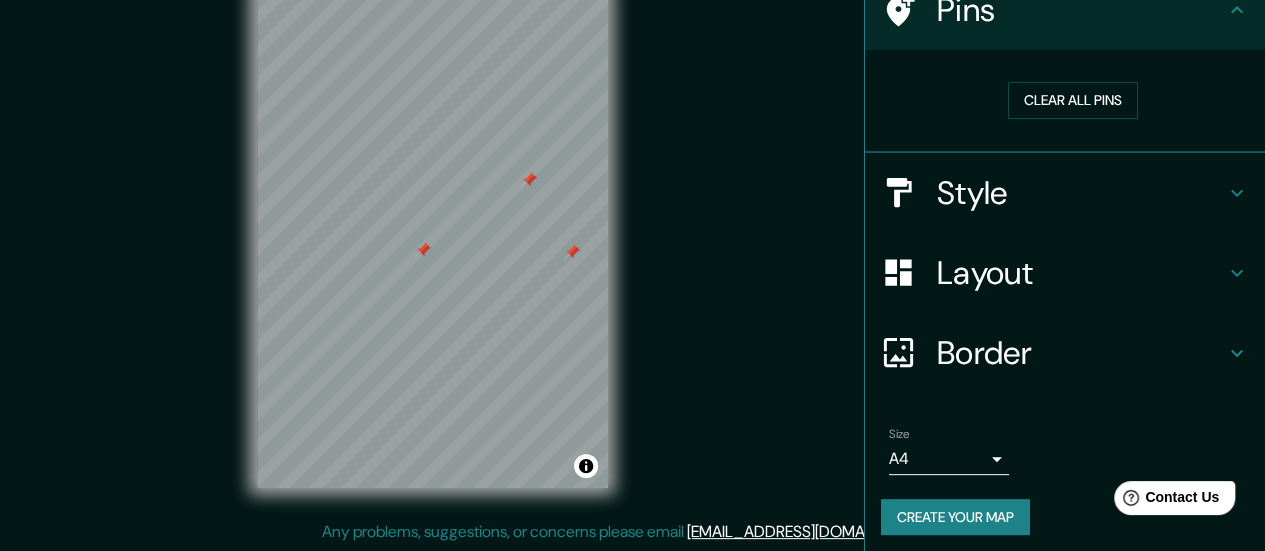 scroll, scrollTop: 182, scrollLeft: 0, axis: vertical 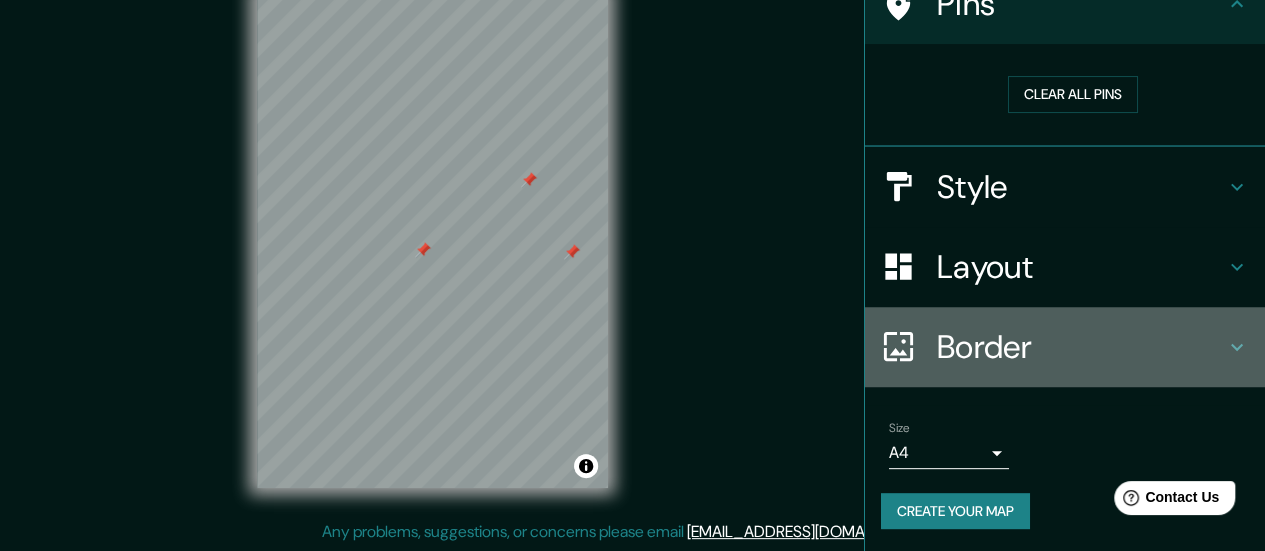 click on "Border" at bounding box center [1065, 347] 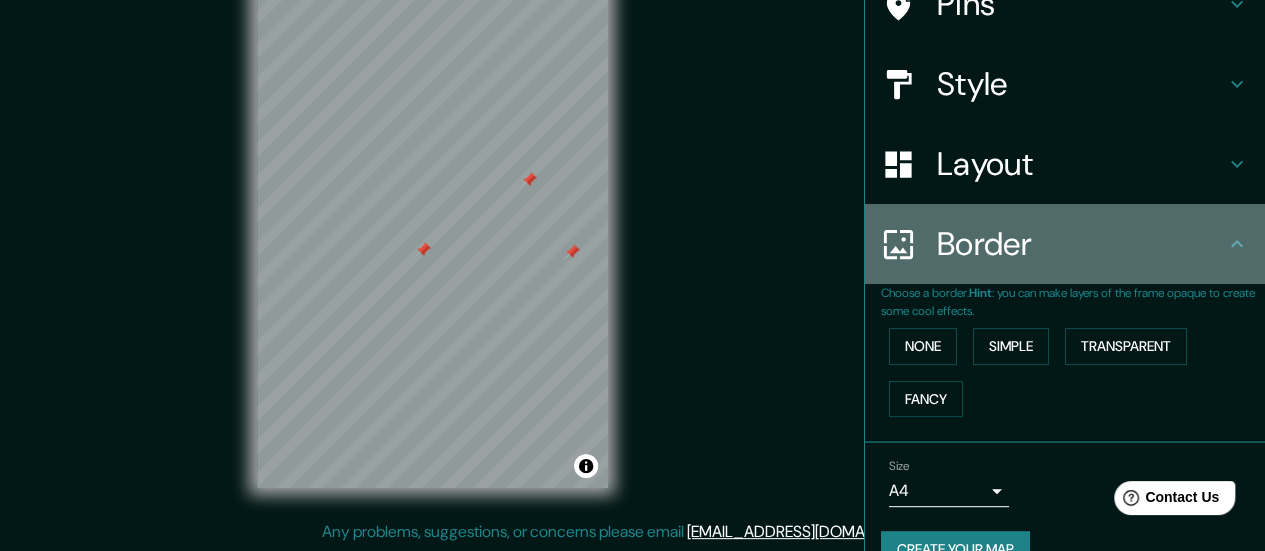 click on "Border" at bounding box center [1081, 244] 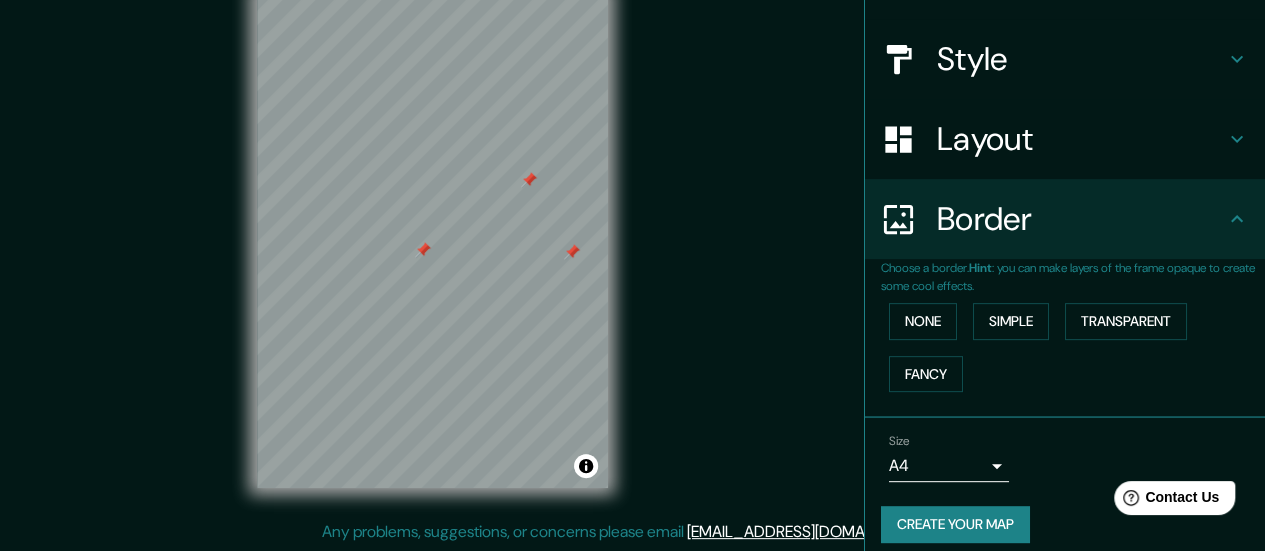 scroll, scrollTop: 220, scrollLeft: 0, axis: vertical 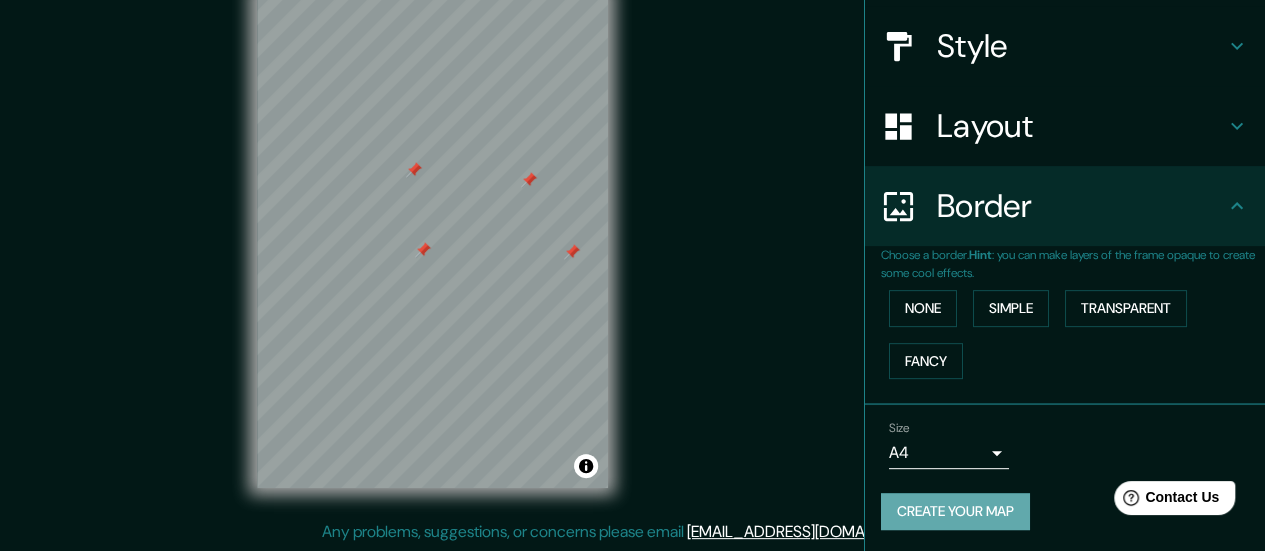 click on "Create your map" at bounding box center [955, 511] 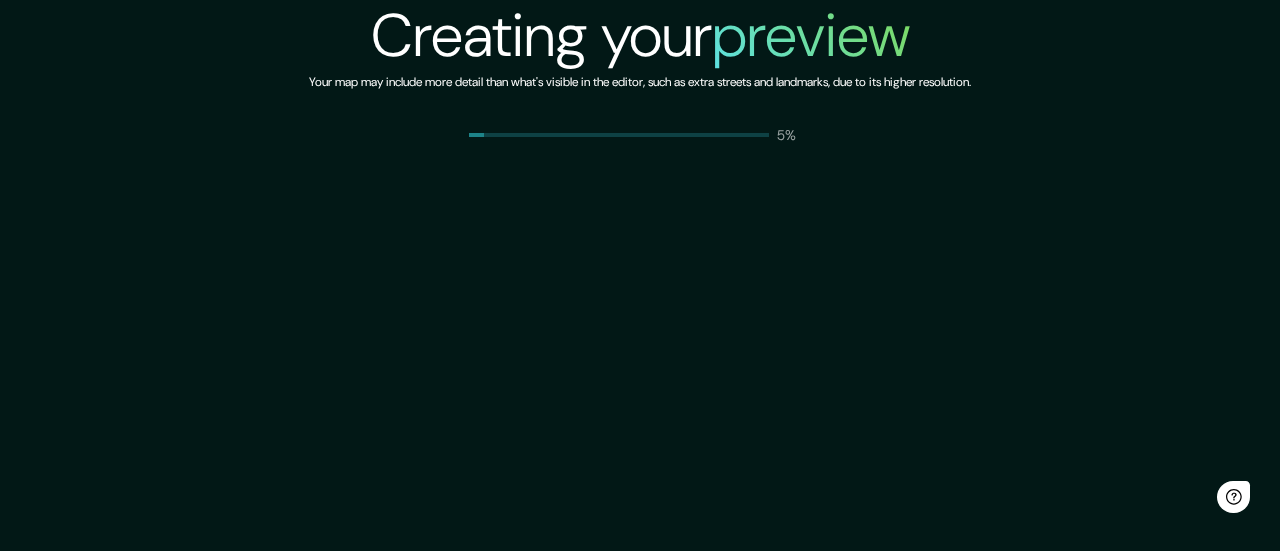 scroll, scrollTop: 0, scrollLeft: 0, axis: both 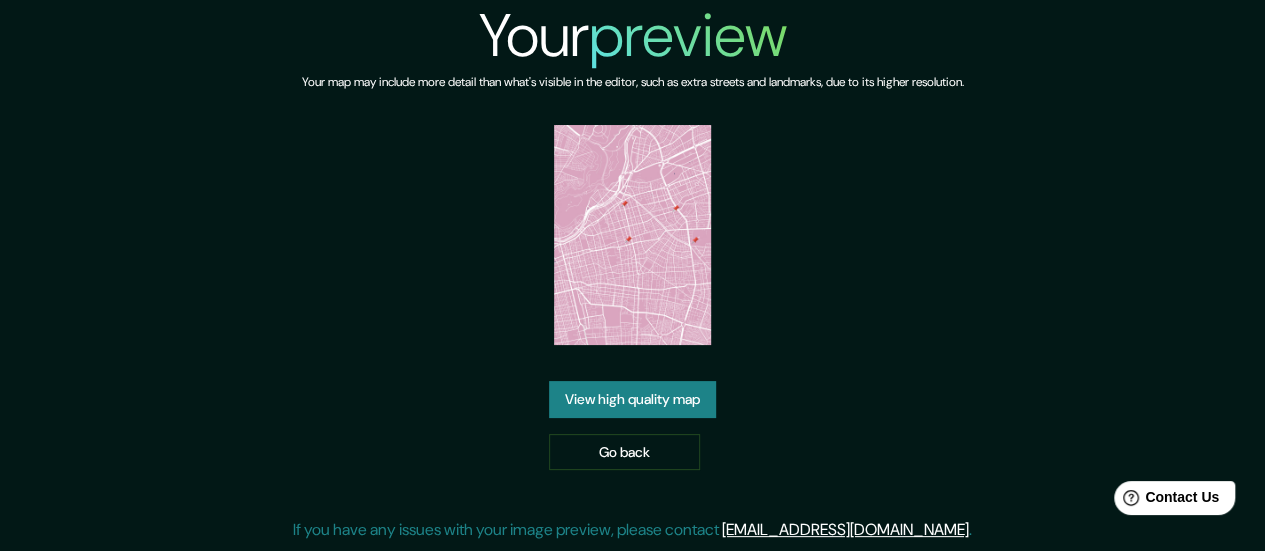 click on "View high quality map" at bounding box center (632, 399) 